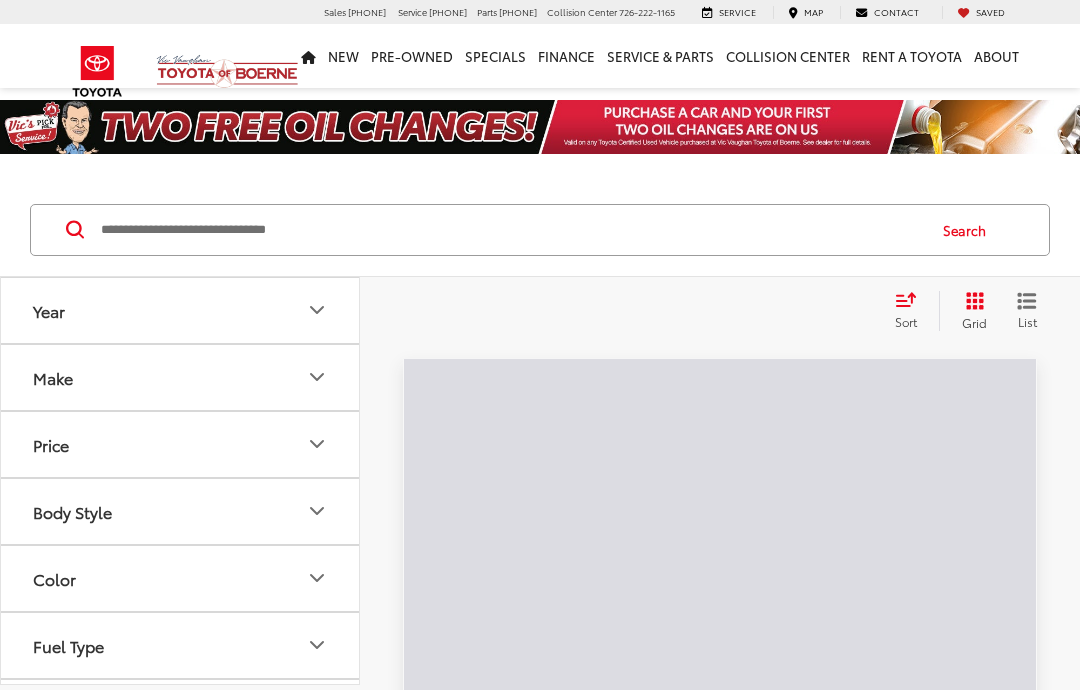 scroll, scrollTop: 0, scrollLeft: 0, axis: both 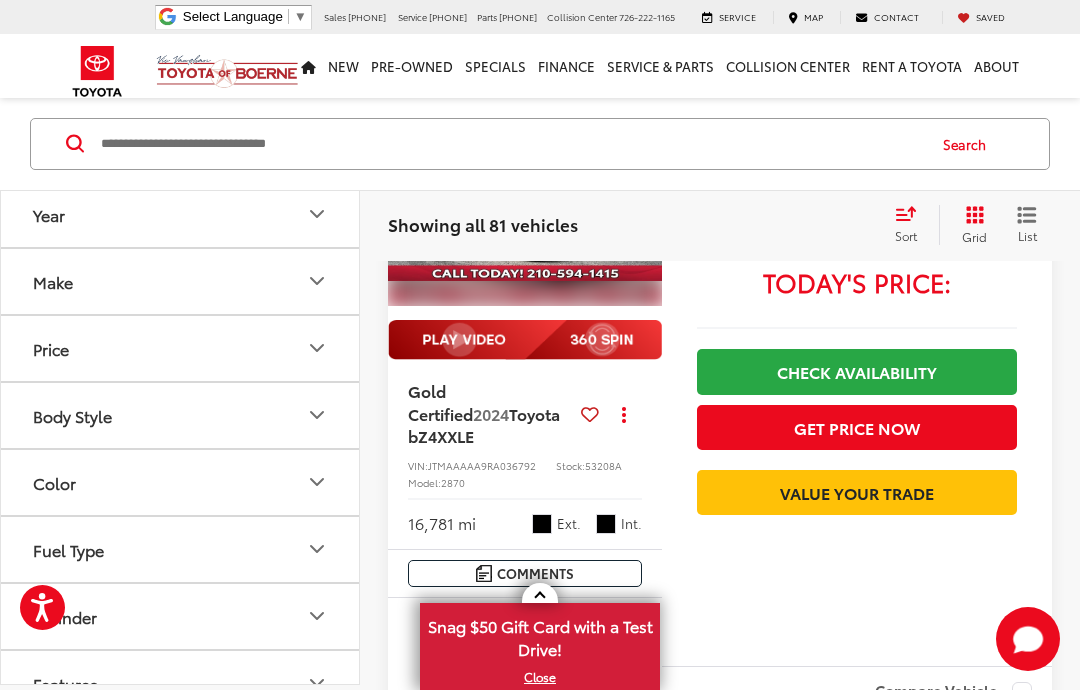 click on "Toyota bZ4X" at bounding box center [484, 424] 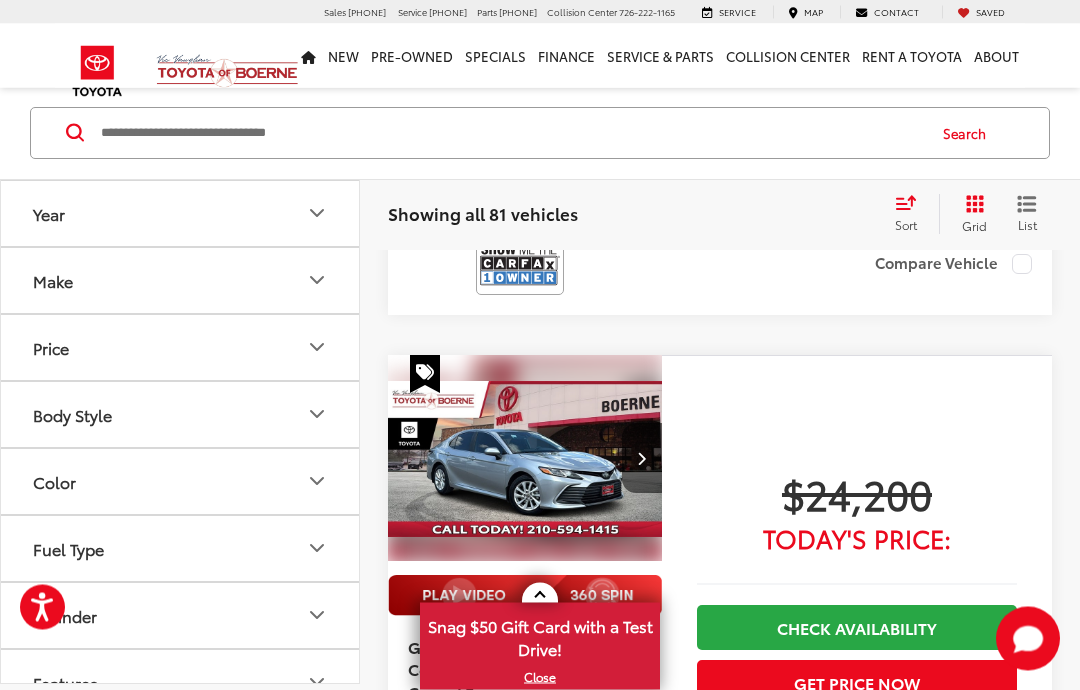 scroll, scrollTop: 3963, scrollLeft: 0, axis: vertical 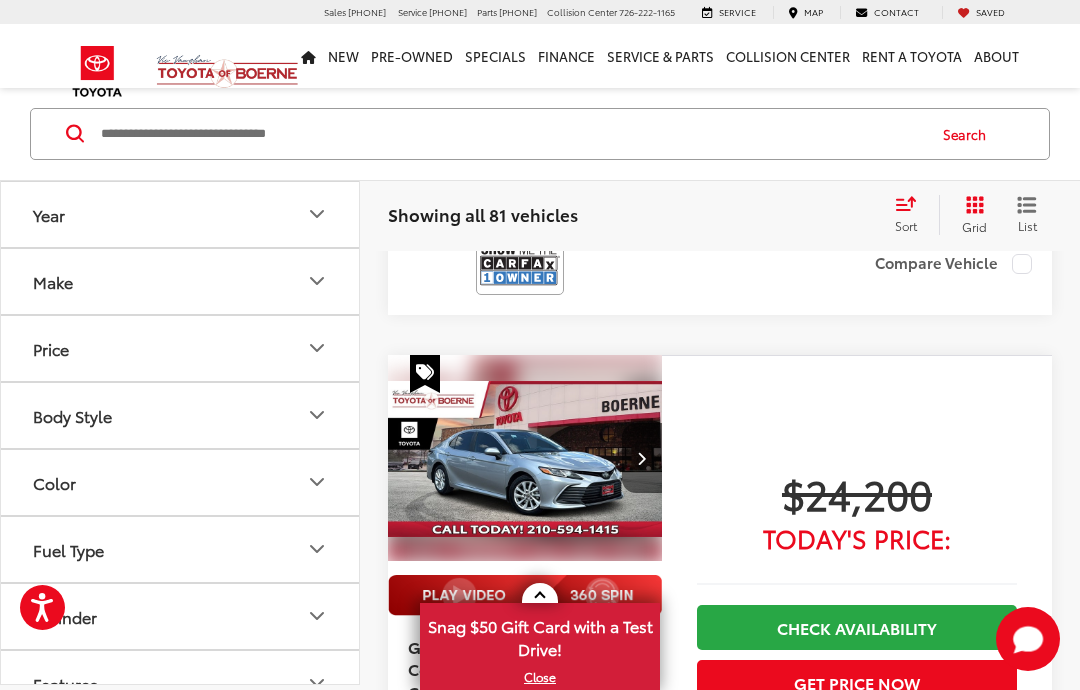 click on "Compare Vehicle" at bounding box center (953, 264) 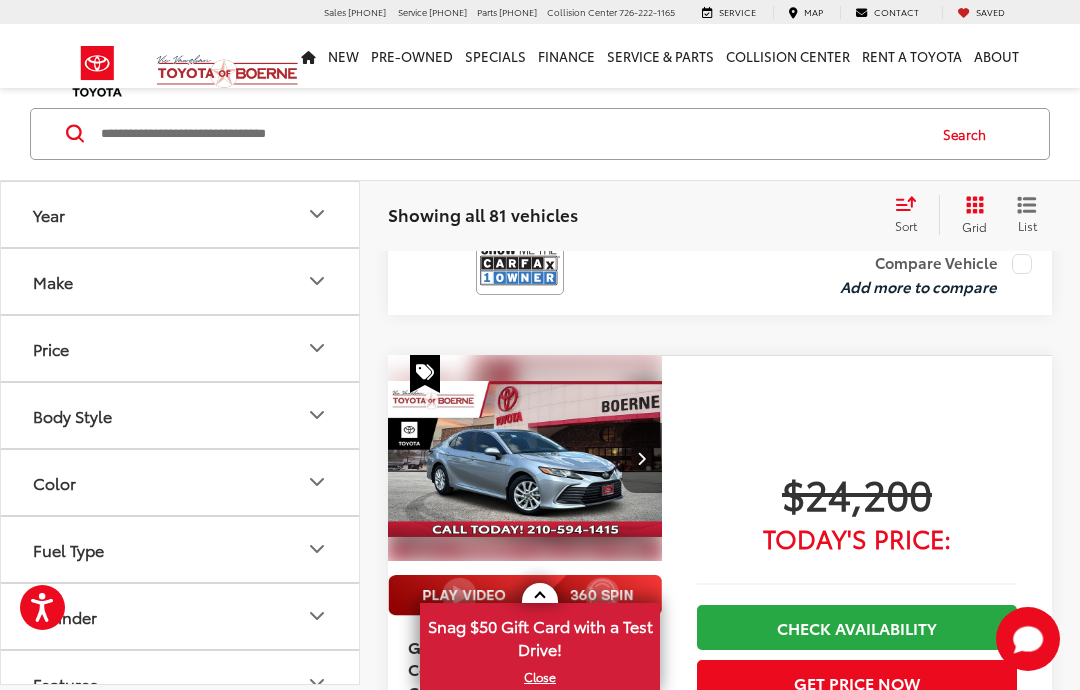 click at bounding box center [520, 264] 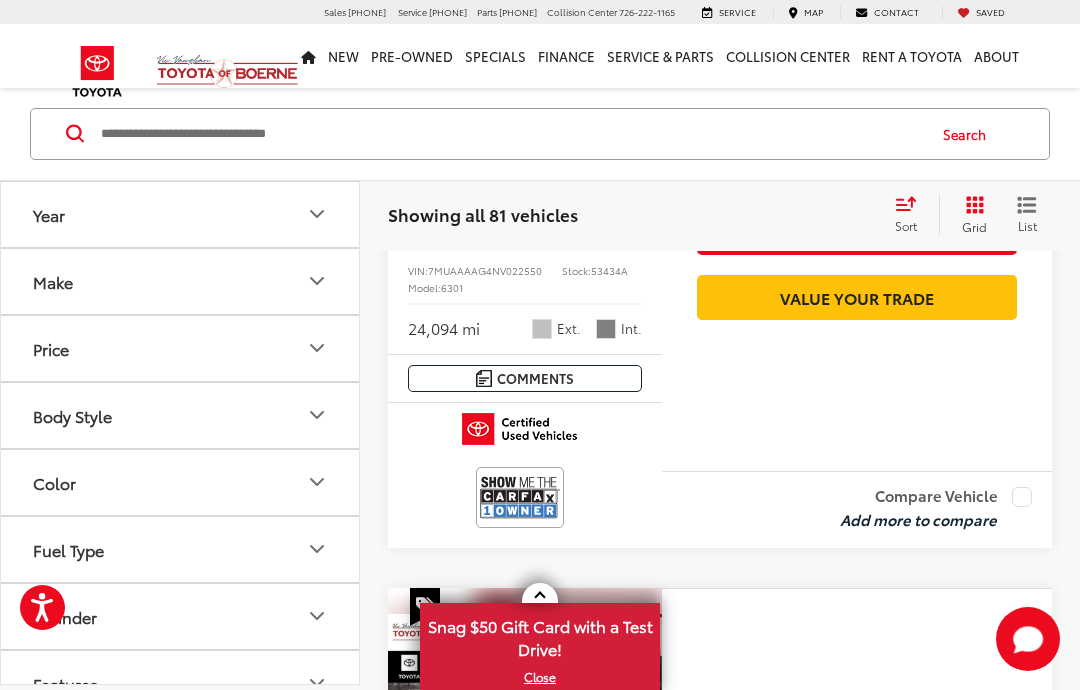 scroll, scrollTop: 5098, scrollLeft: 0, axis: vertical 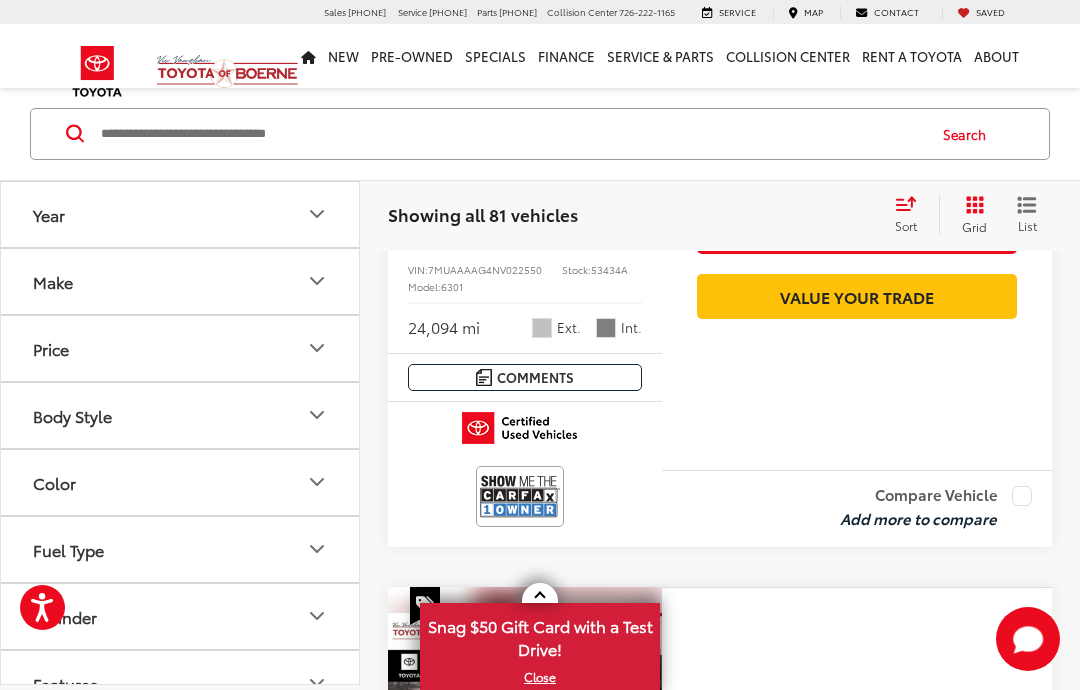 click at bounding box center (520, 496) 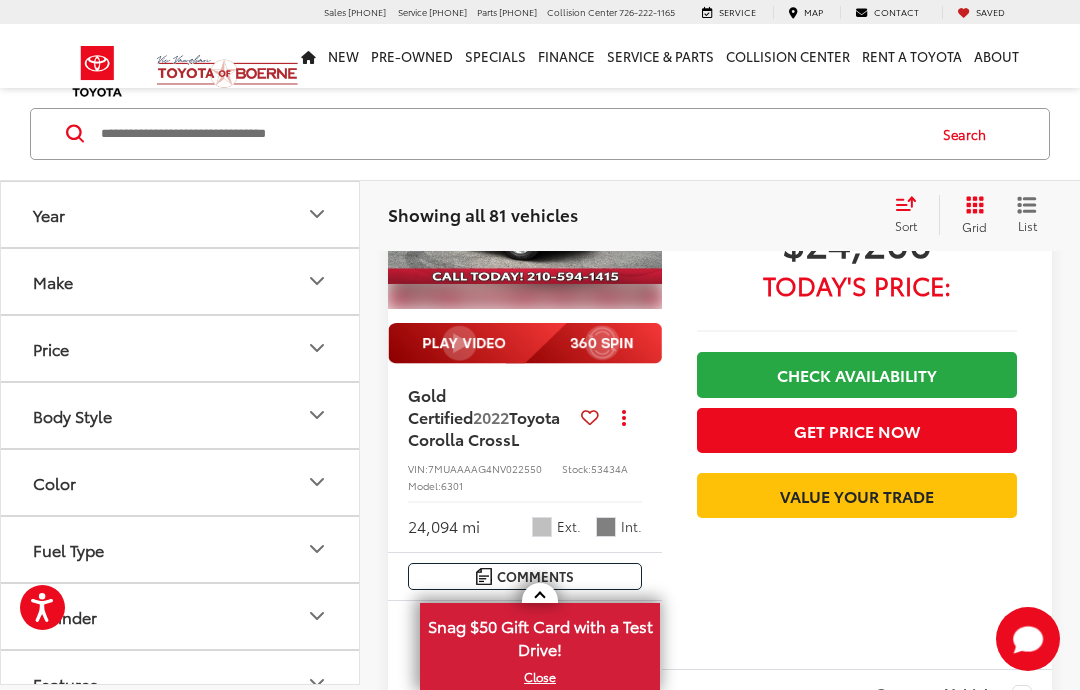 scroll, scrollTop: 4902, scrollLeft: 0, axis: vertical 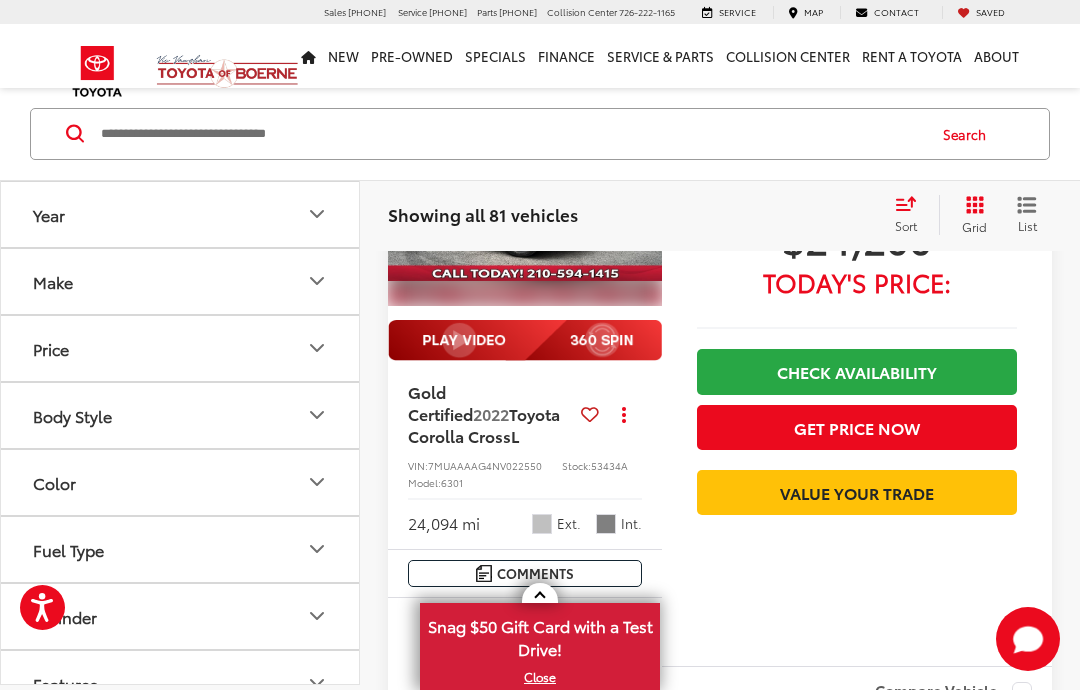 click at bounding box center [525, 203] 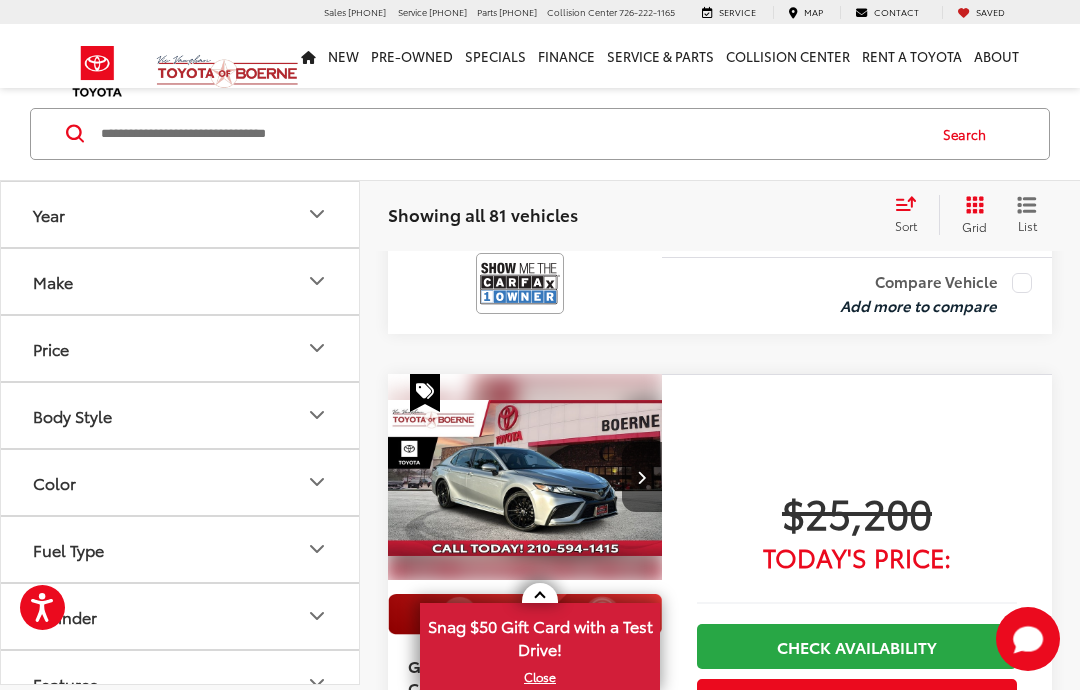 scroll, scrollTop: 5323, scrollLeft: 0, axis: vertical 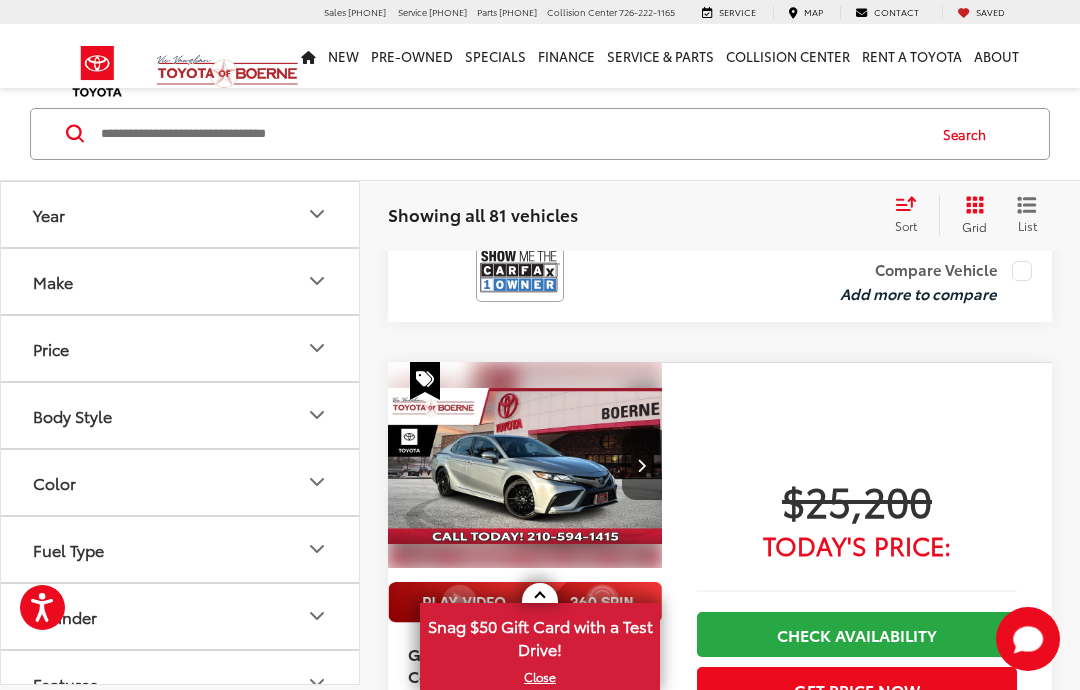 click on "Compare Vehicle" at bounding box center (936, 271) 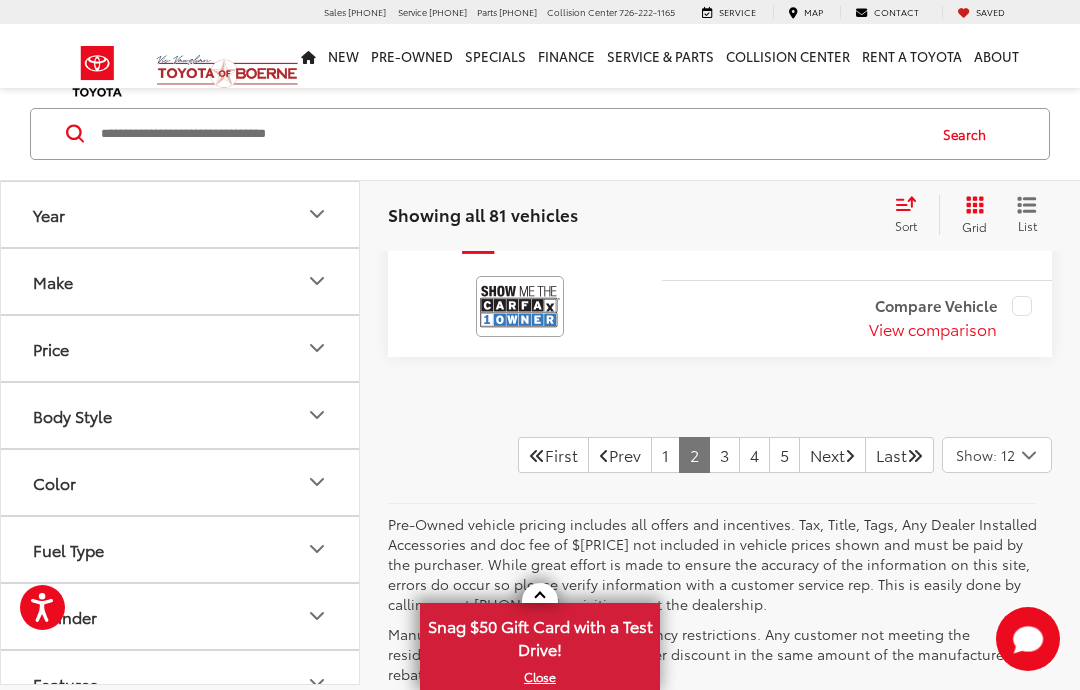 scroll, scrollTop: 8054, scrollLeft: 0, axis: vertical 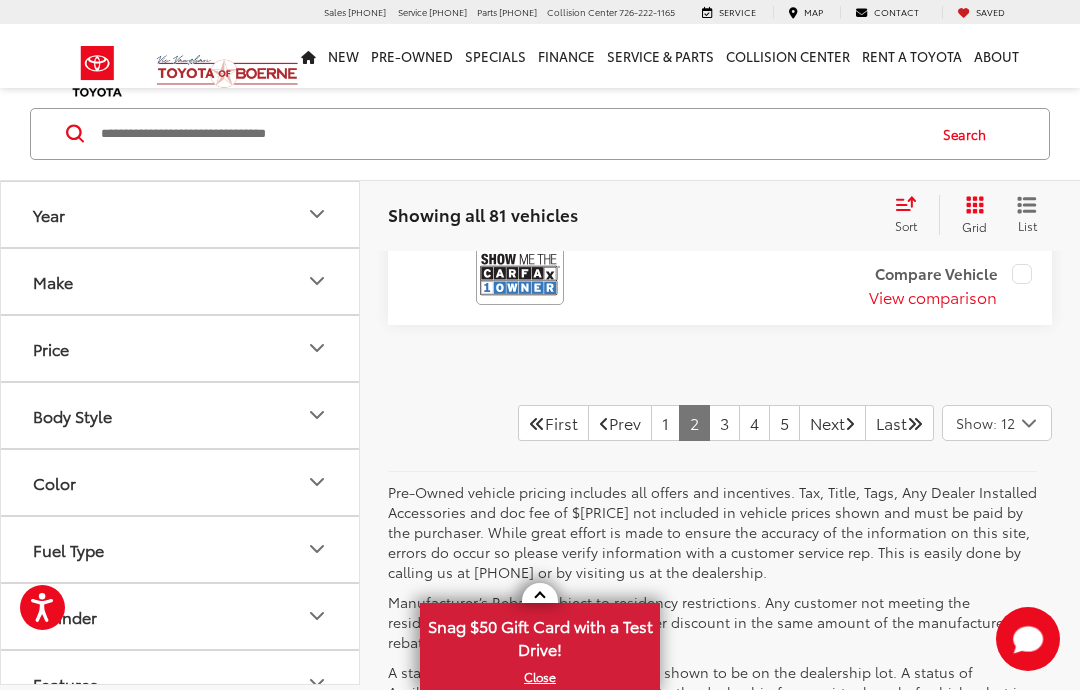 click on "3" at bounding box center [724, 423] 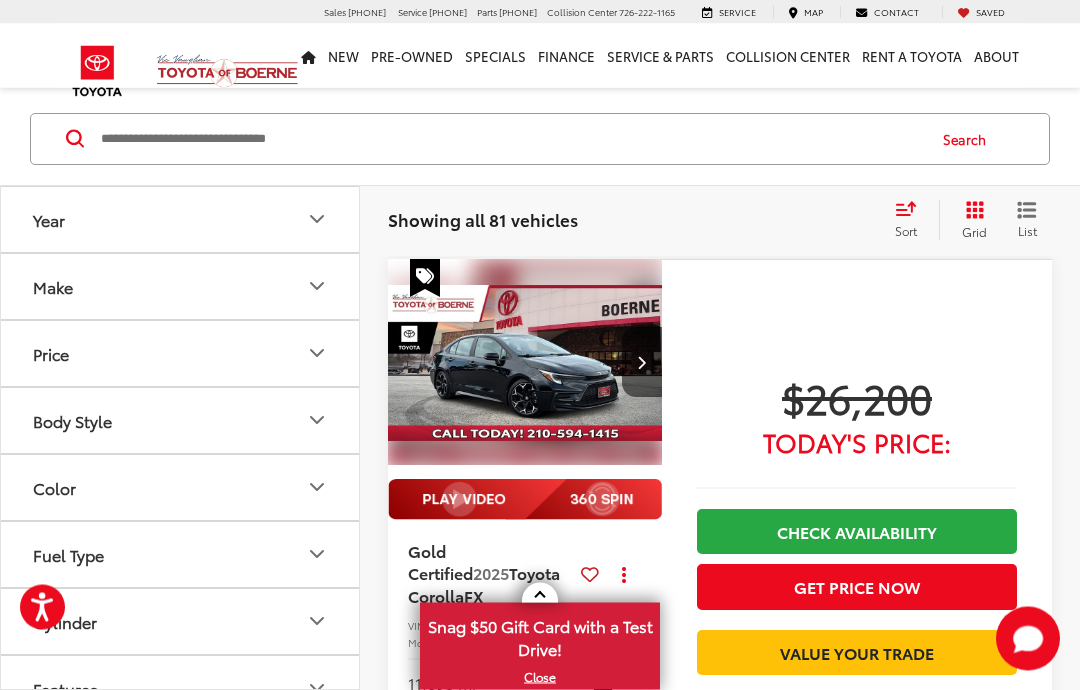 scroll, scrollTop: 0, scrollLeft: 0, axis: both 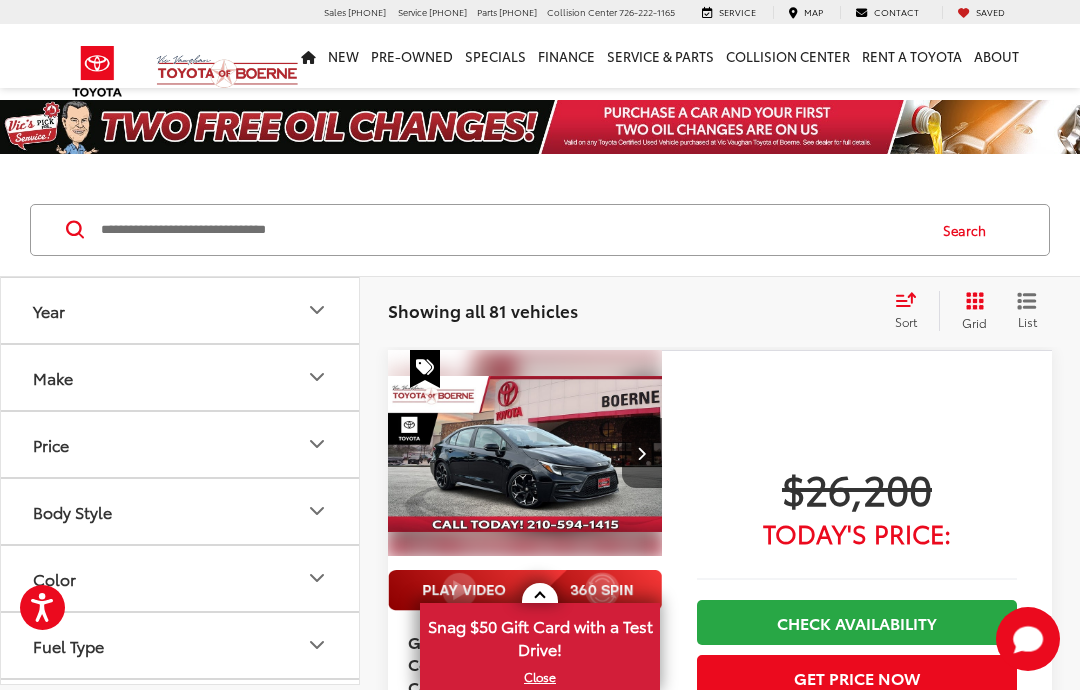 click on "Snag $50 Gift Card with a Test Drive!" at bounding box center [540, 635] 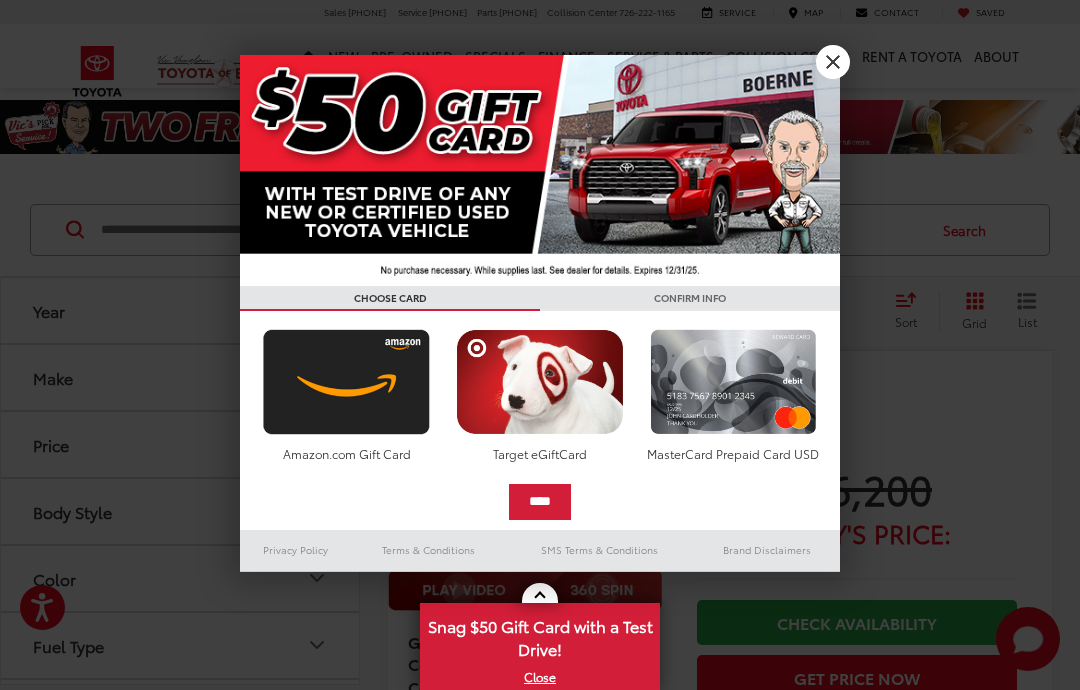 click at bounding box center [733, 382] 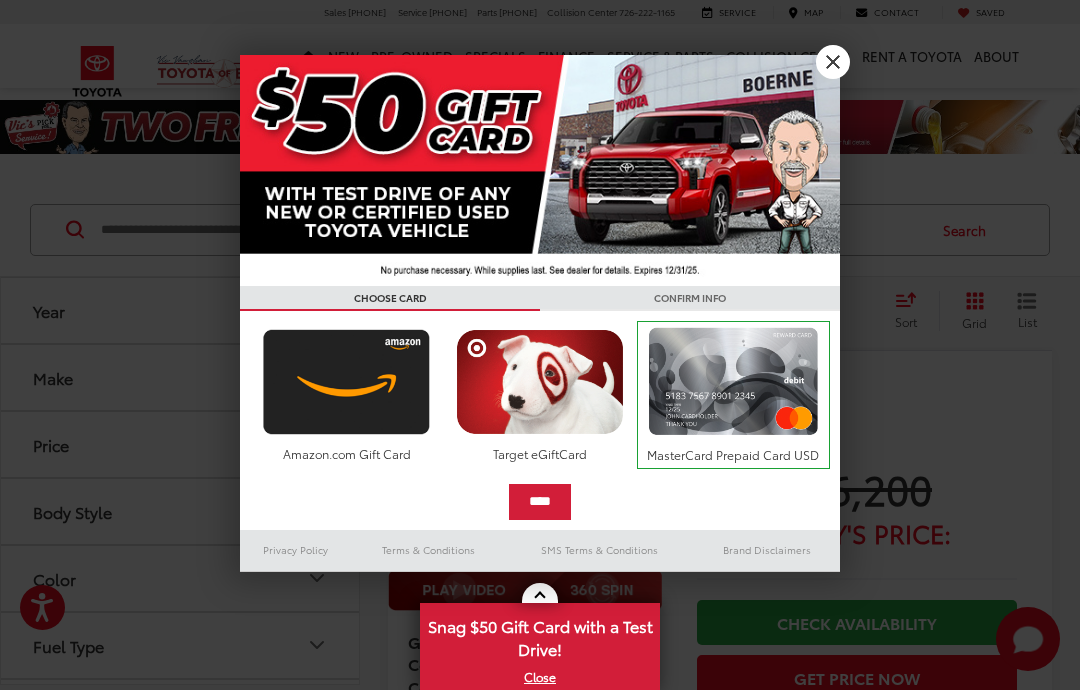 click on "****" at bounding box center (540, 502) 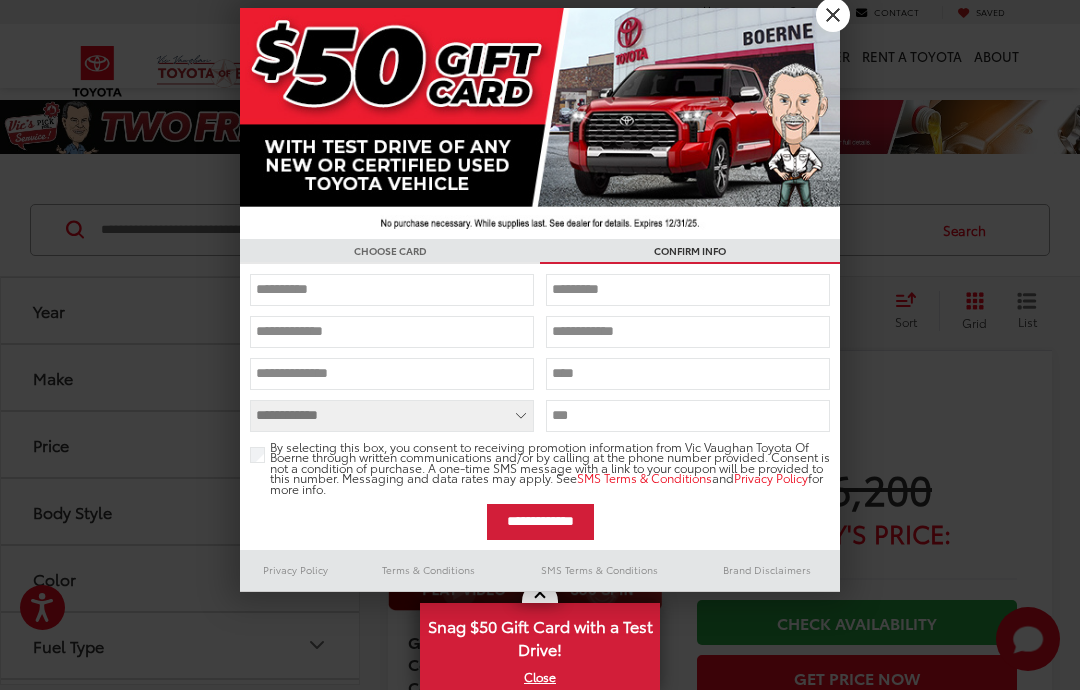 scroll, scrollTop: 46, scrollLeft: 0, axis: vertical 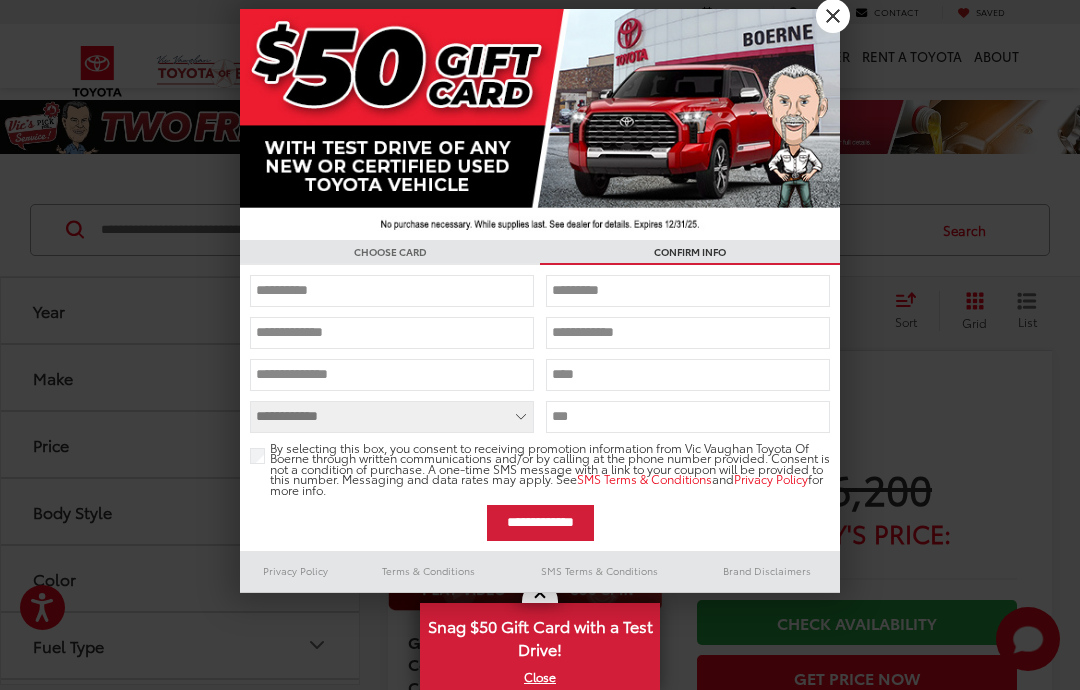 click on "SMS Terms & Conditions" at bounding box center [644, 478] 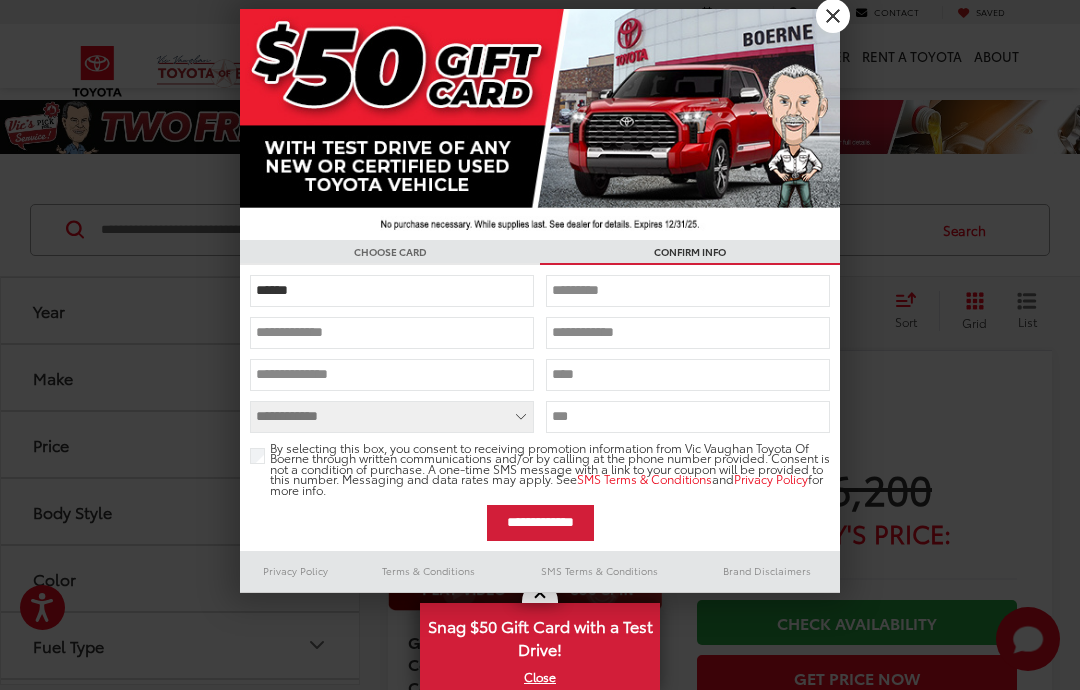 type on "******" 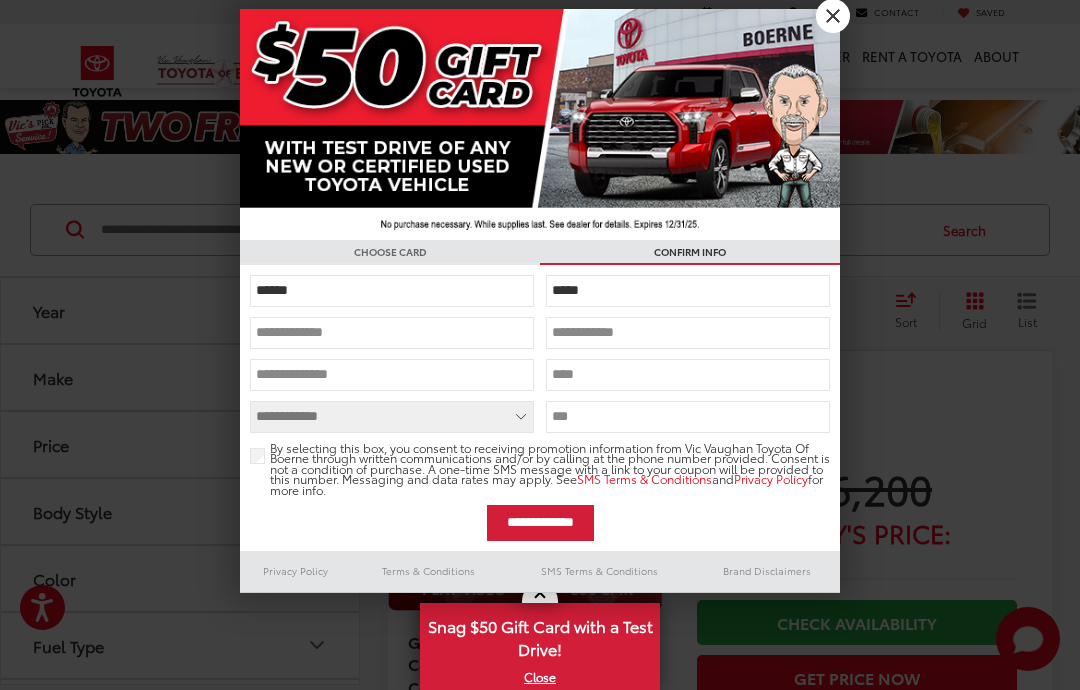 type on "*****" 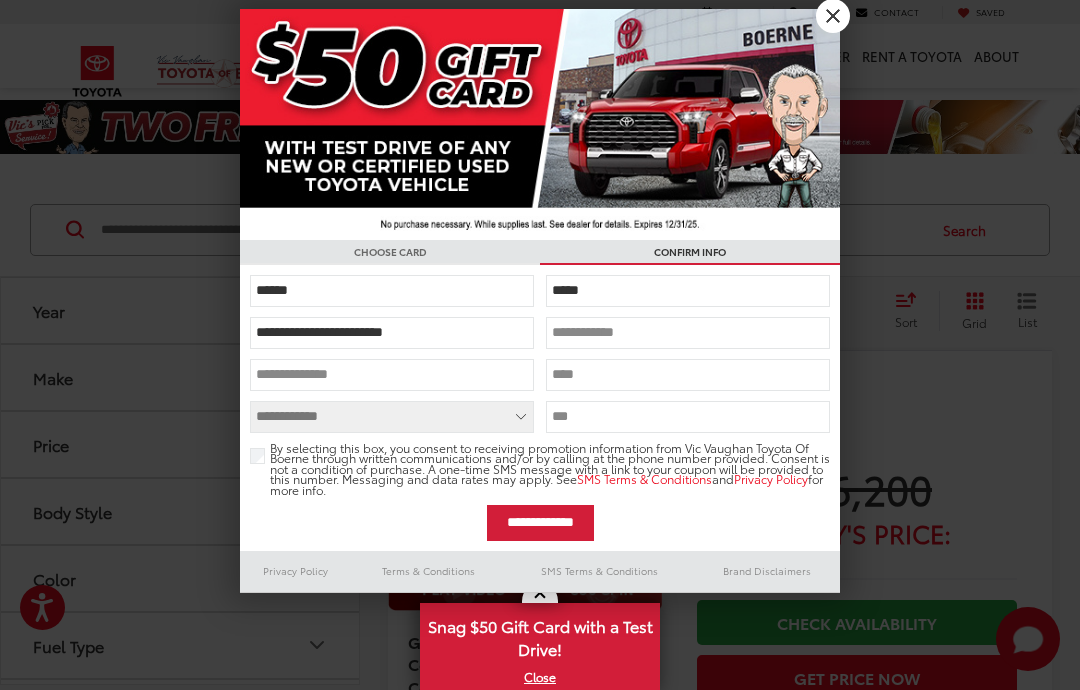 type on "**********" 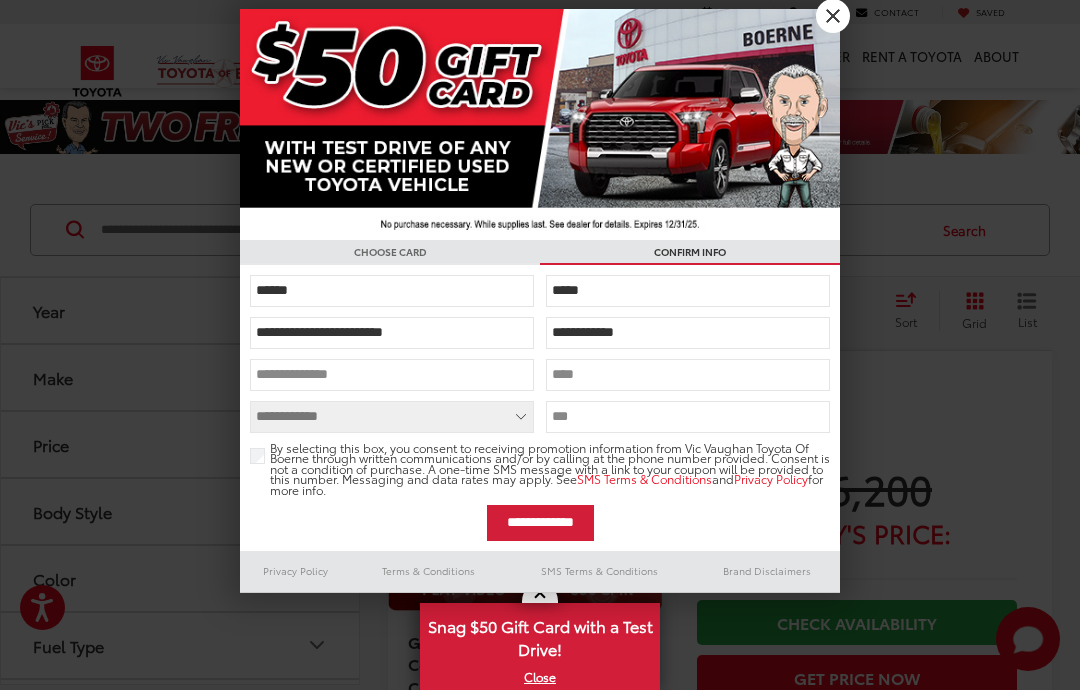type on "**********" 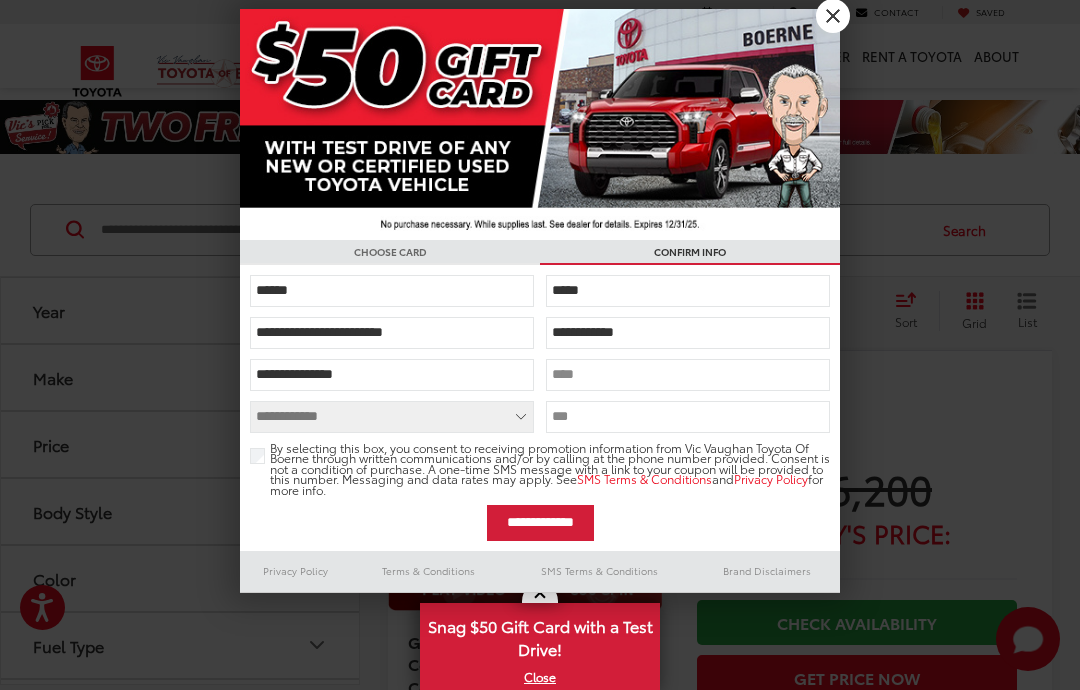 type on "**********" 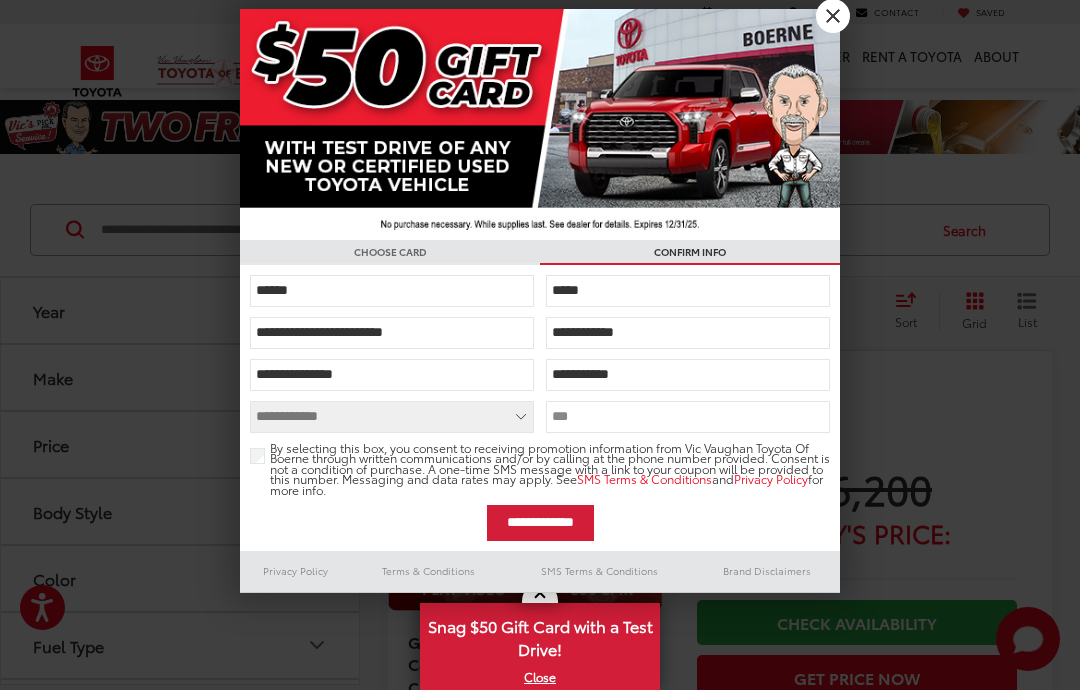 type on "**********" 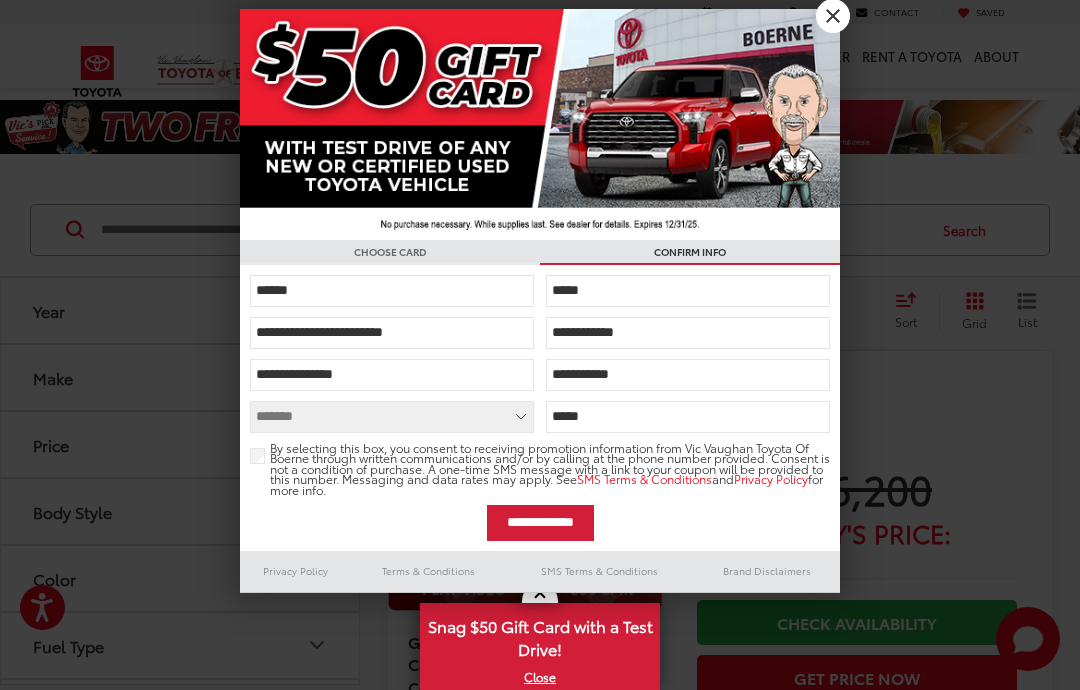 type on "*****" 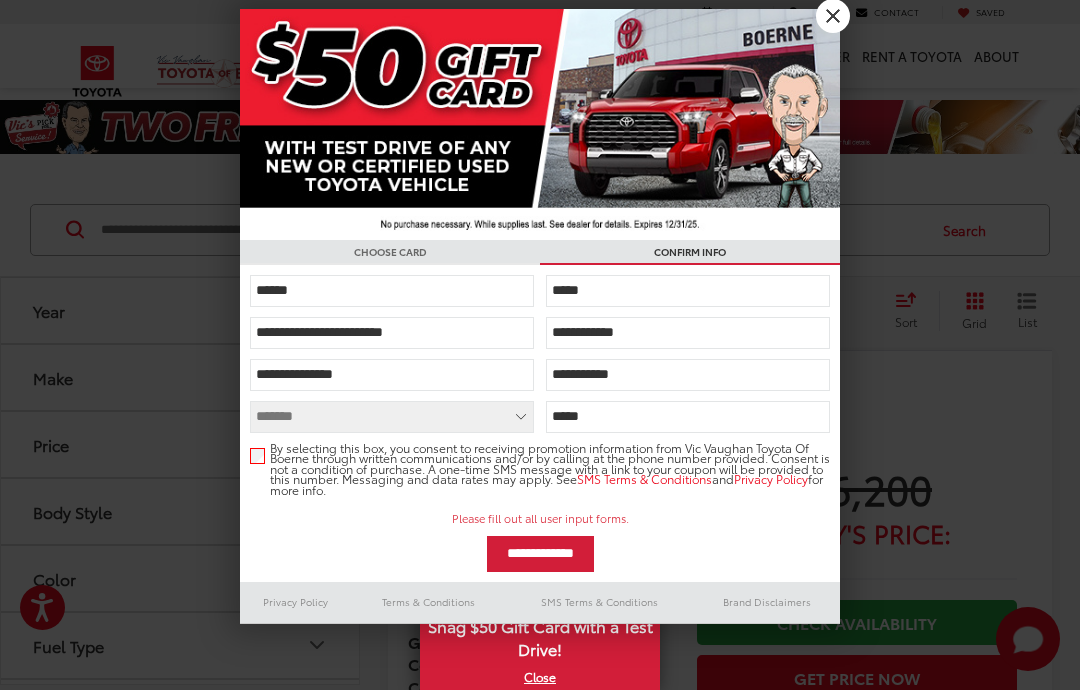 click on "**********" at bounding box center [540, 554] 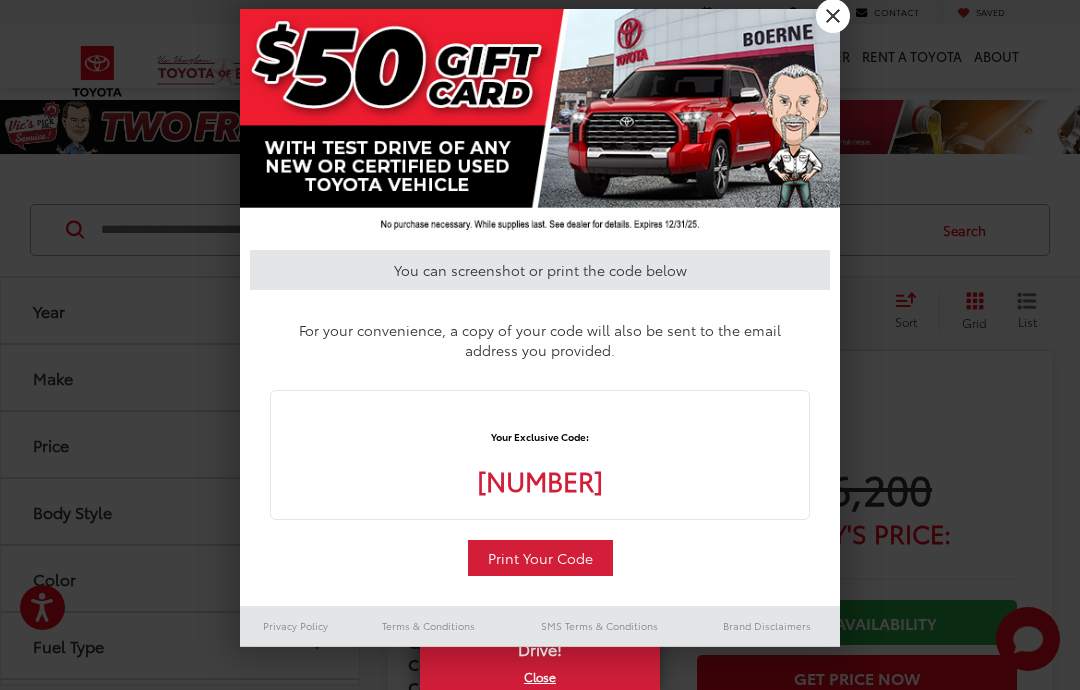 scroll, scrollTop: 0, scrollLeft: 0, axis: both 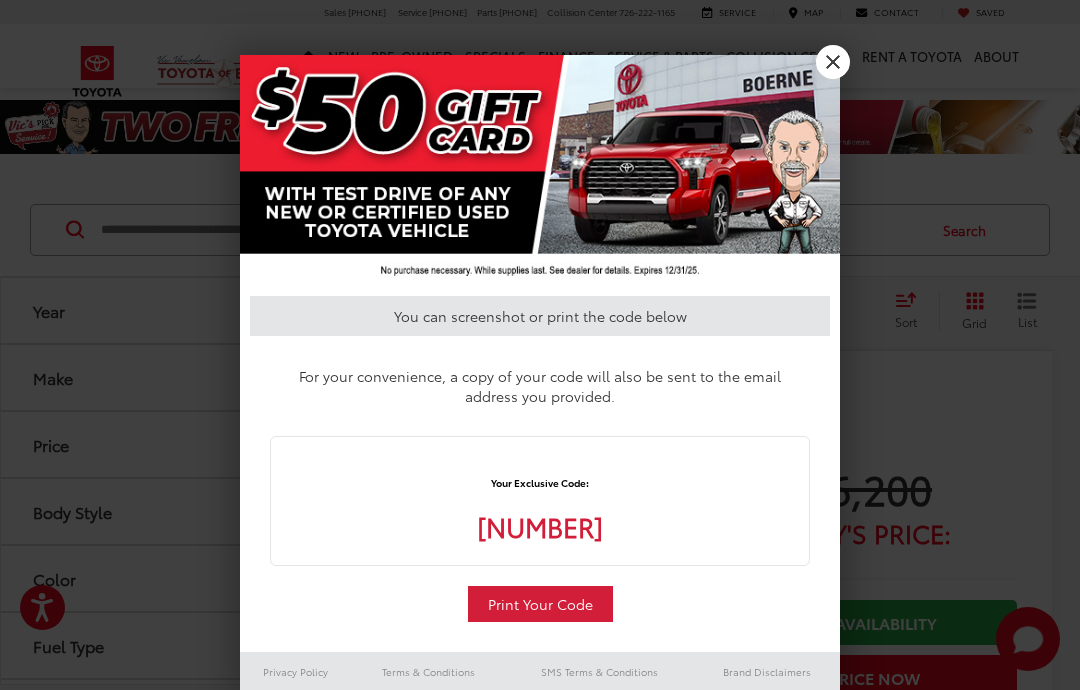 click on "X" at bounding box center [833, 62] 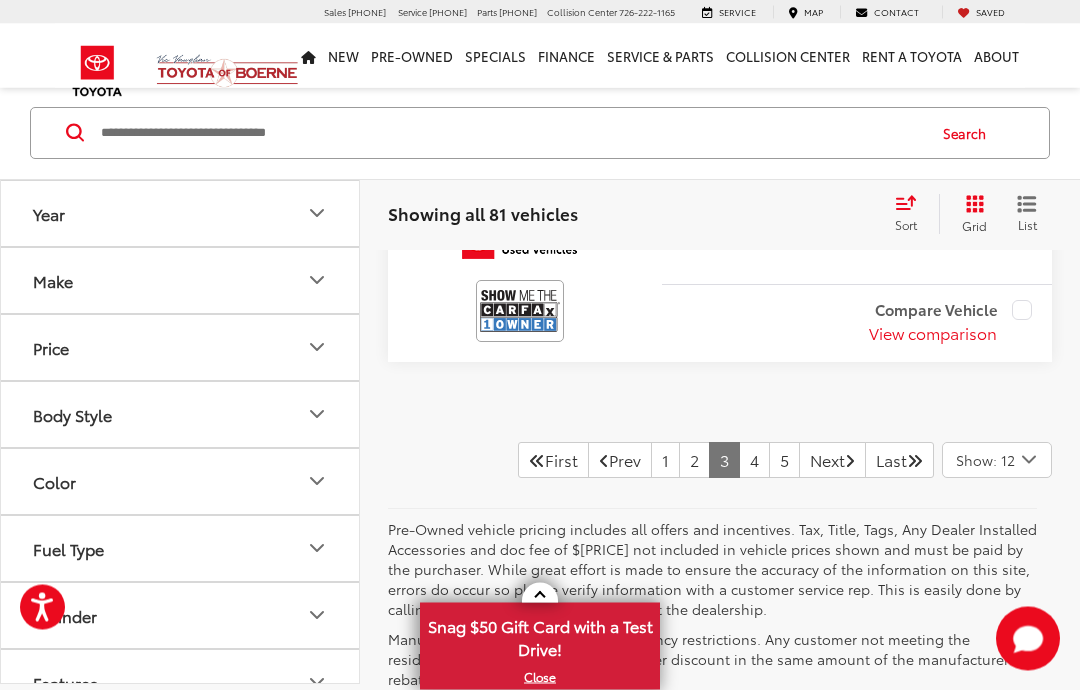 scroll, scrollTop: 8057, scrollLeft: 0, axis: vertical 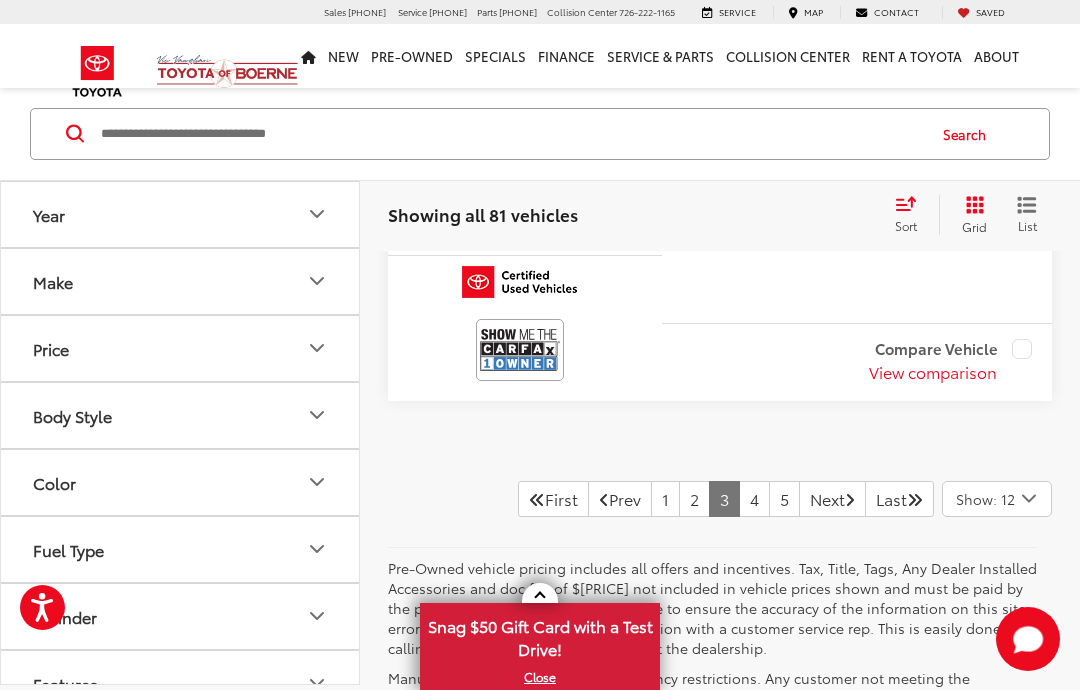 click on "1" at bounding box center [665, 499] 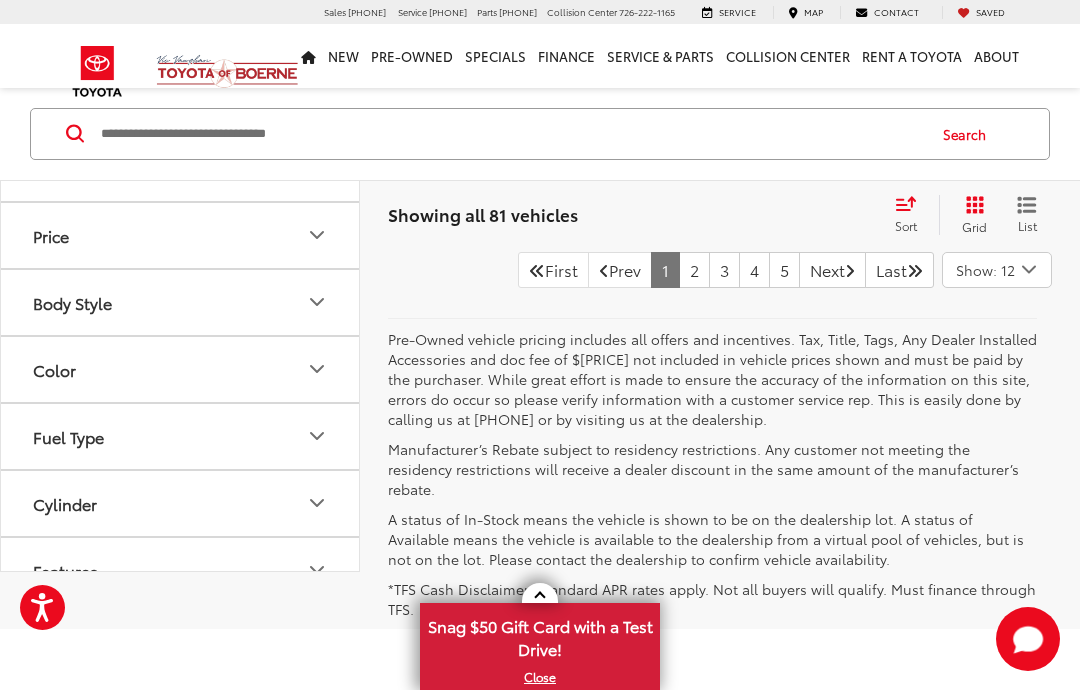 scroll, scrollTop: 8229, scrollLeft: 0, axis: vertical 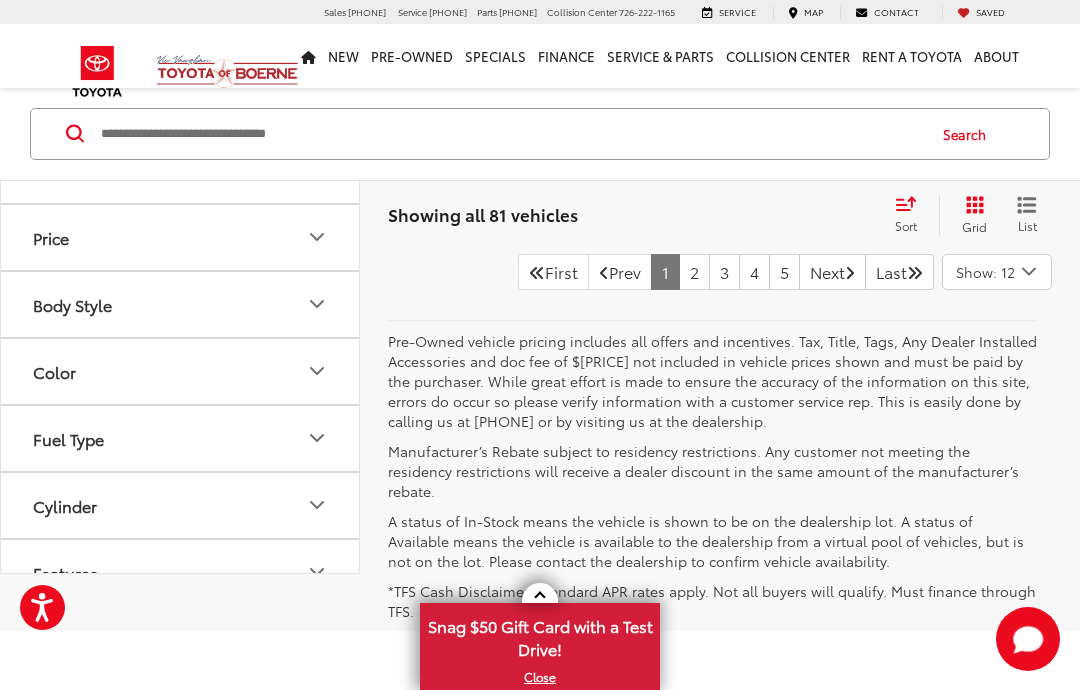 click on "2" at bounding box center [694, 272] 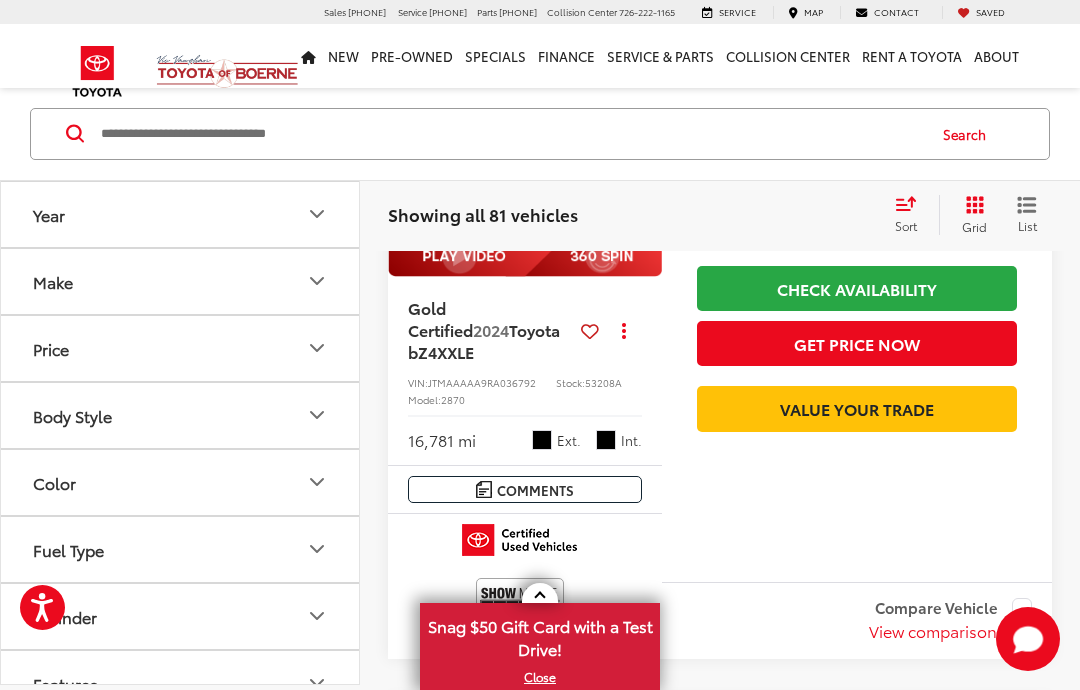 scroll, scrollTop: 3751, scrollLeft: 0, axis: vertical 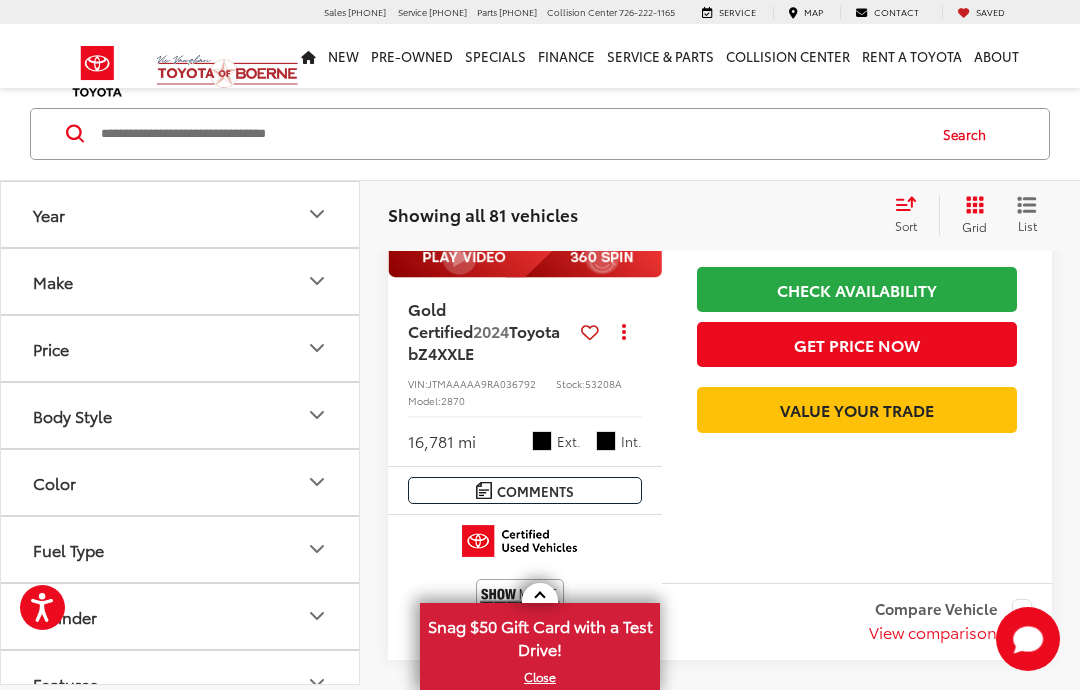 click on "Toyota bZ4X" at bounding box center (484, 341) 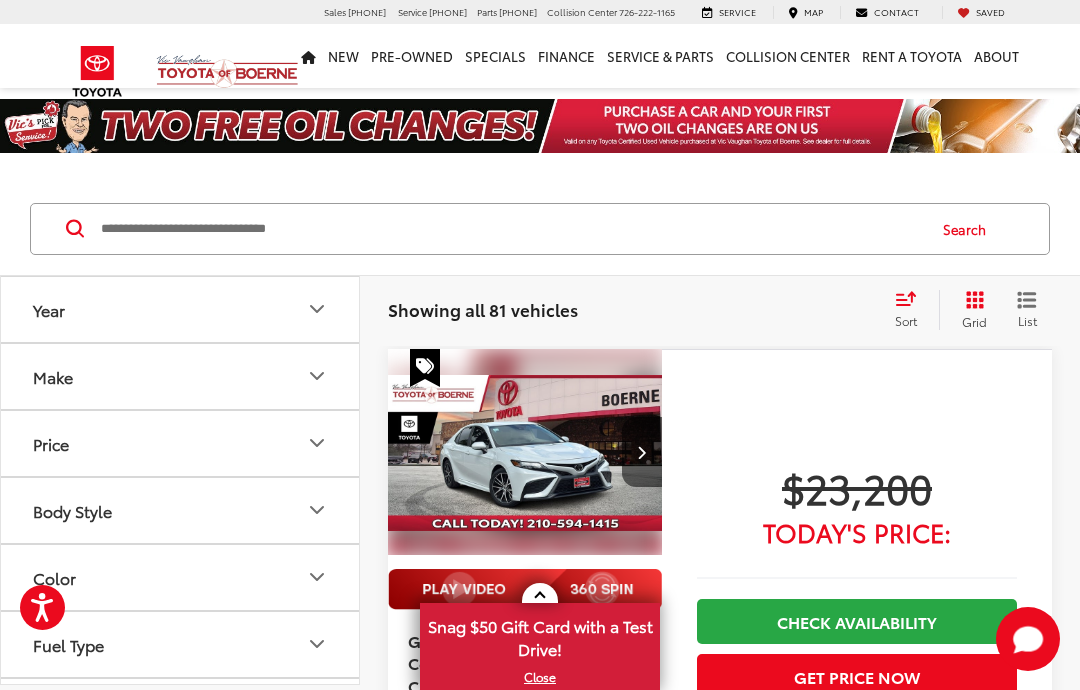 scroll, scrollTop: 0, scrollLeft: 0, axis: both 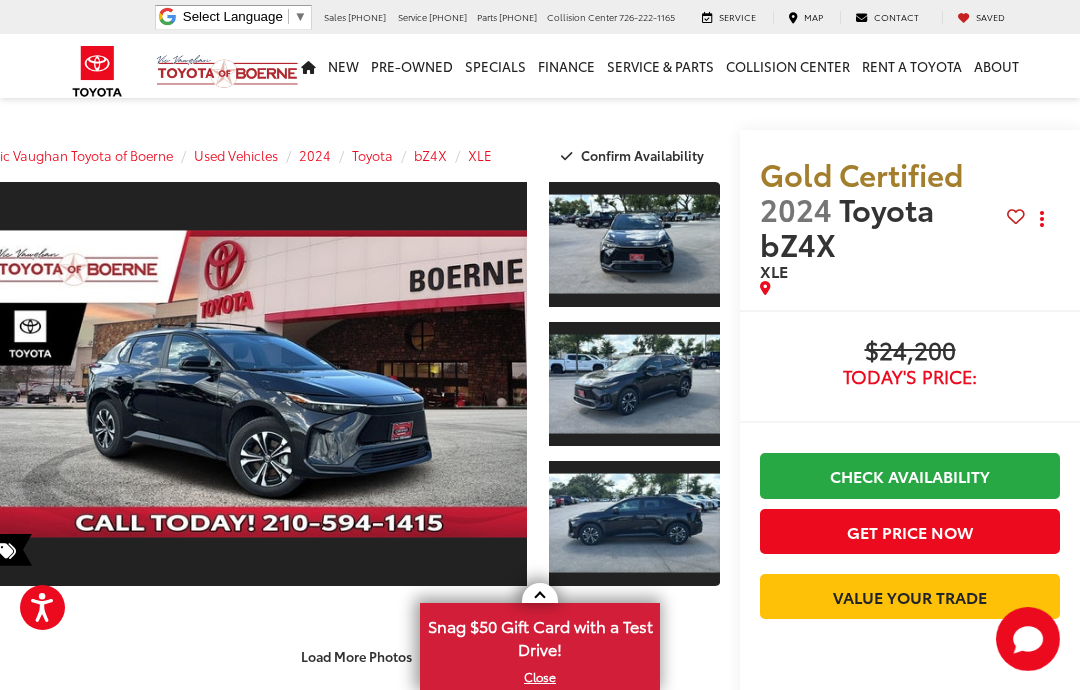 click at bounding box center (634, 523) 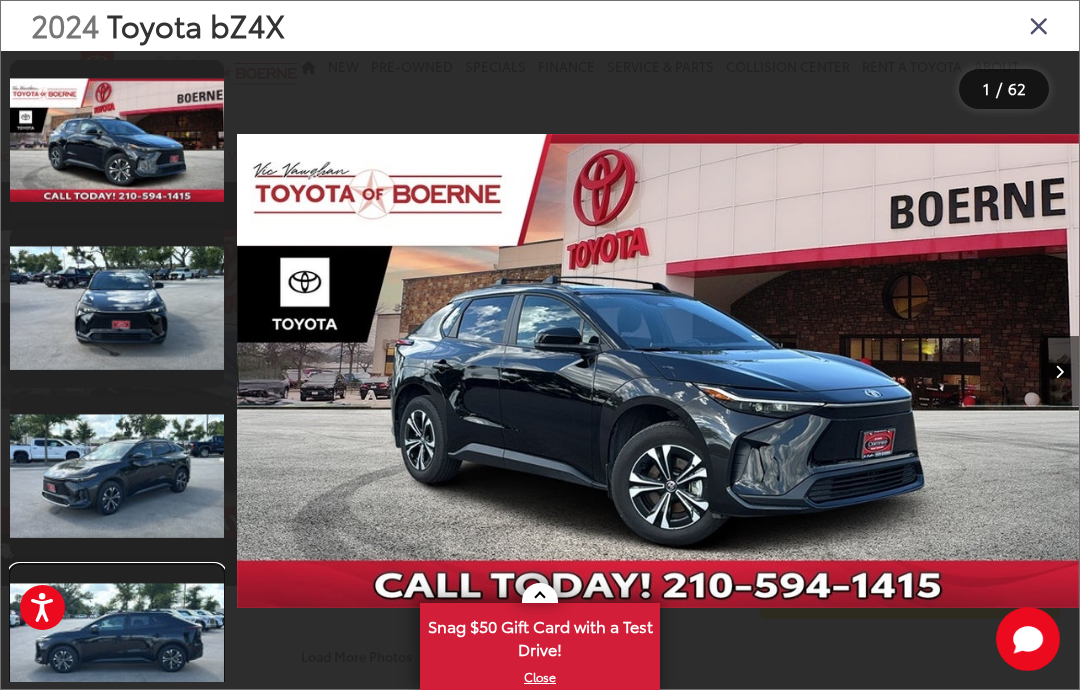 scroll, scrollTop: 43, scrollLeft: 0, axis: vertical 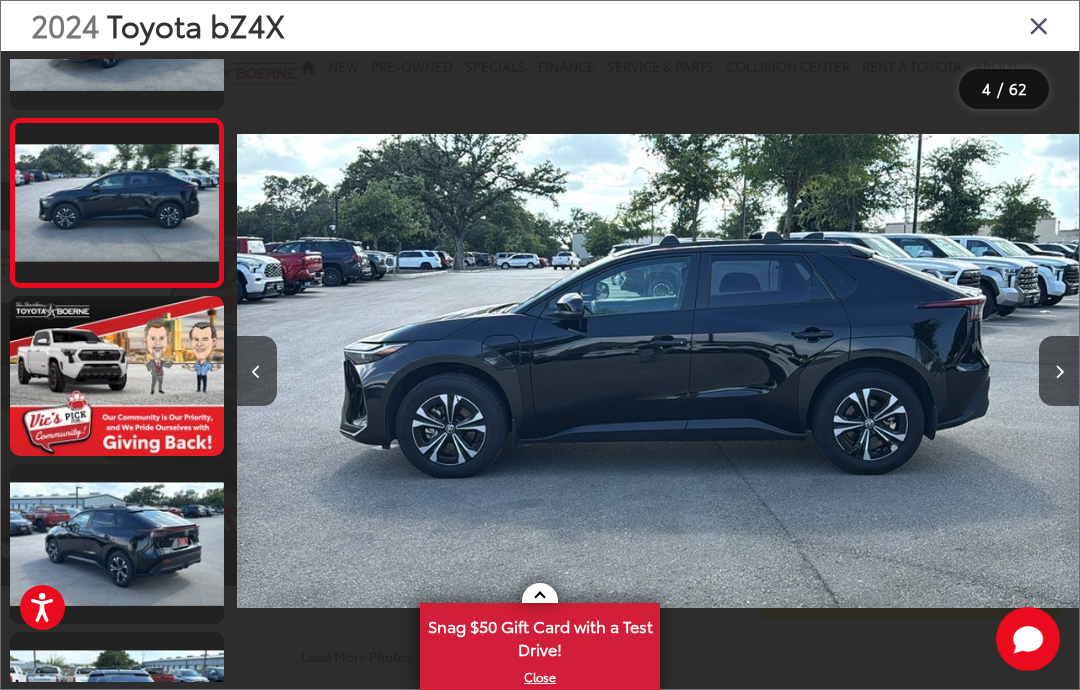 click at bounding box center (1059, 371) 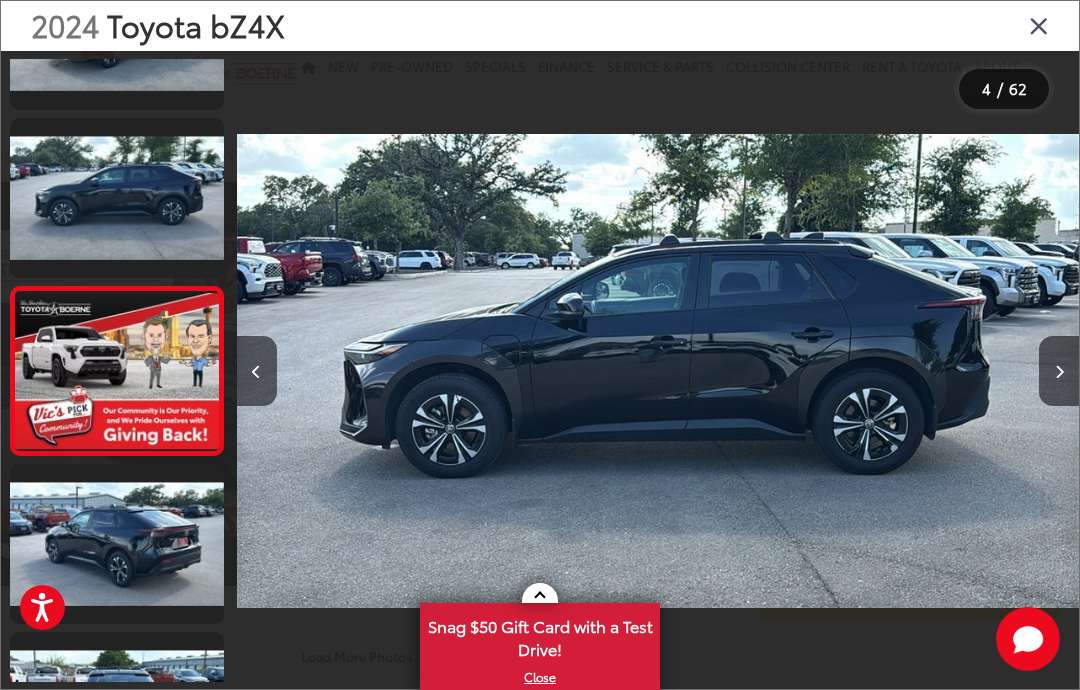 scroll, scrollTop: 0, scrollLeft: 3187, axis: horizontal 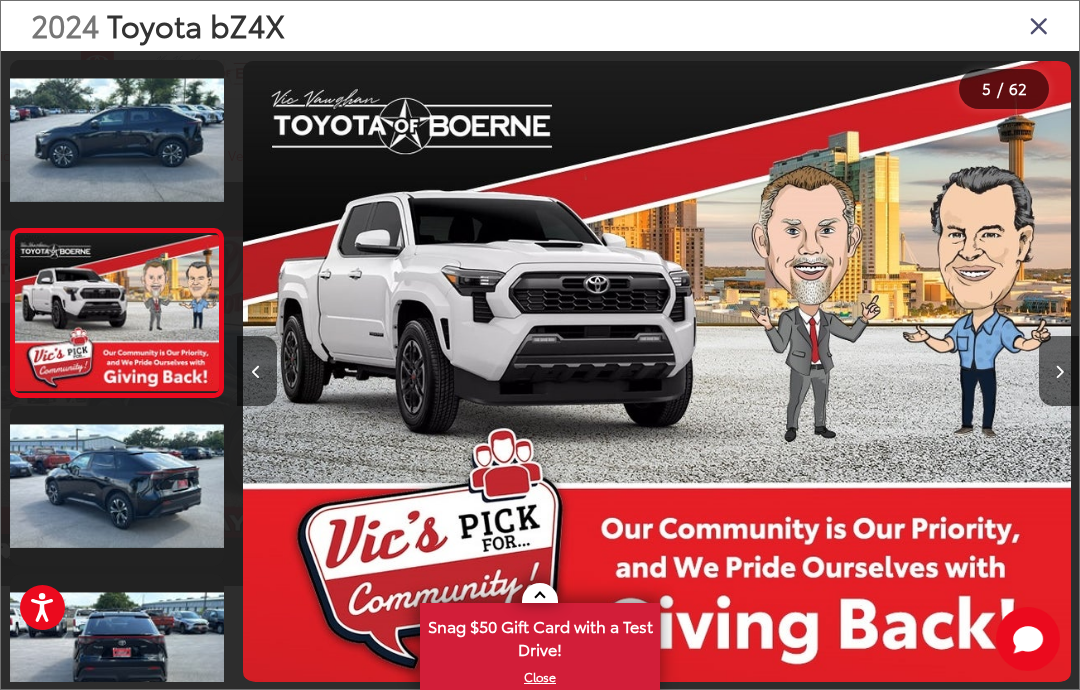 click at bounding box center (1059, 371) 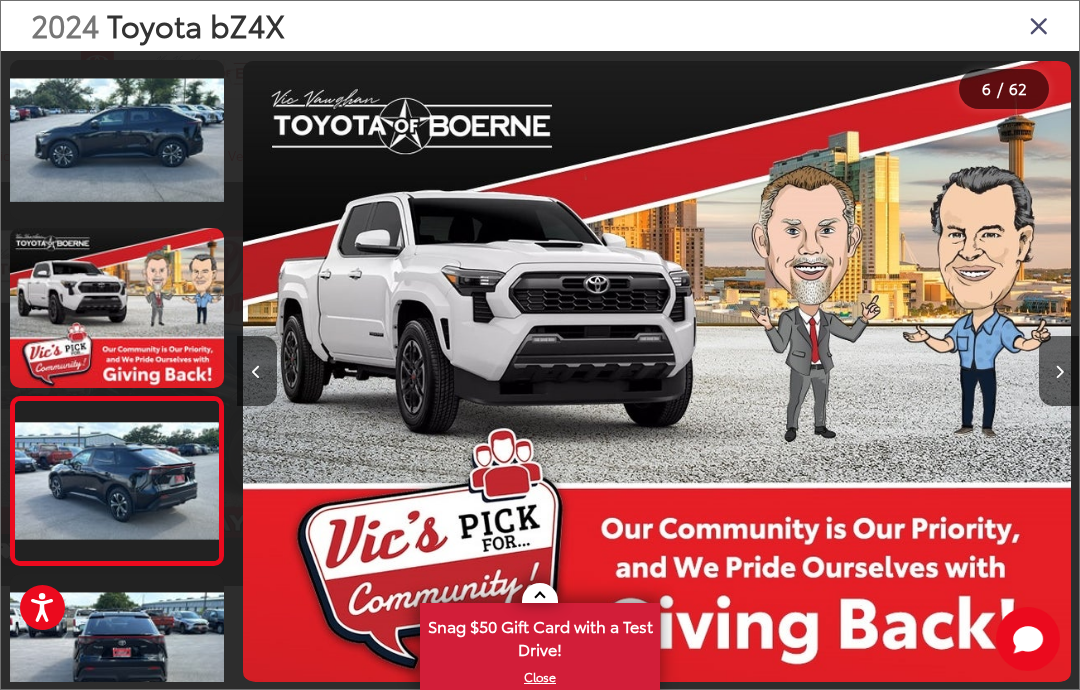 scroll, scrollTop: 0, scrollLeft: 4179, axis: horizontal 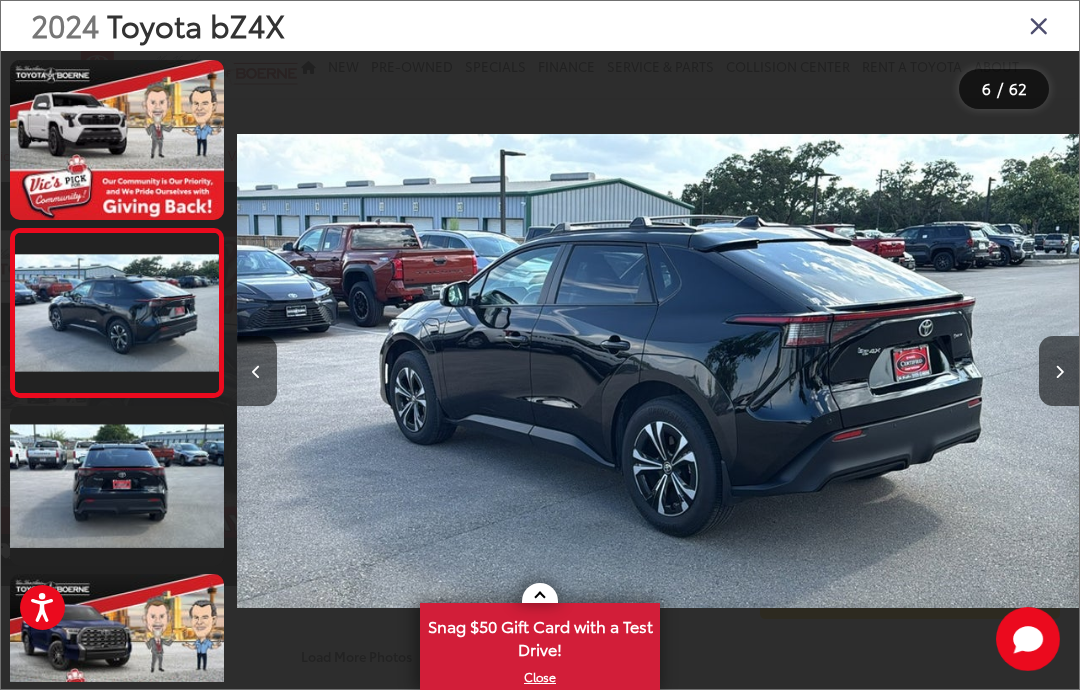click at bounding box center (1059, 371) 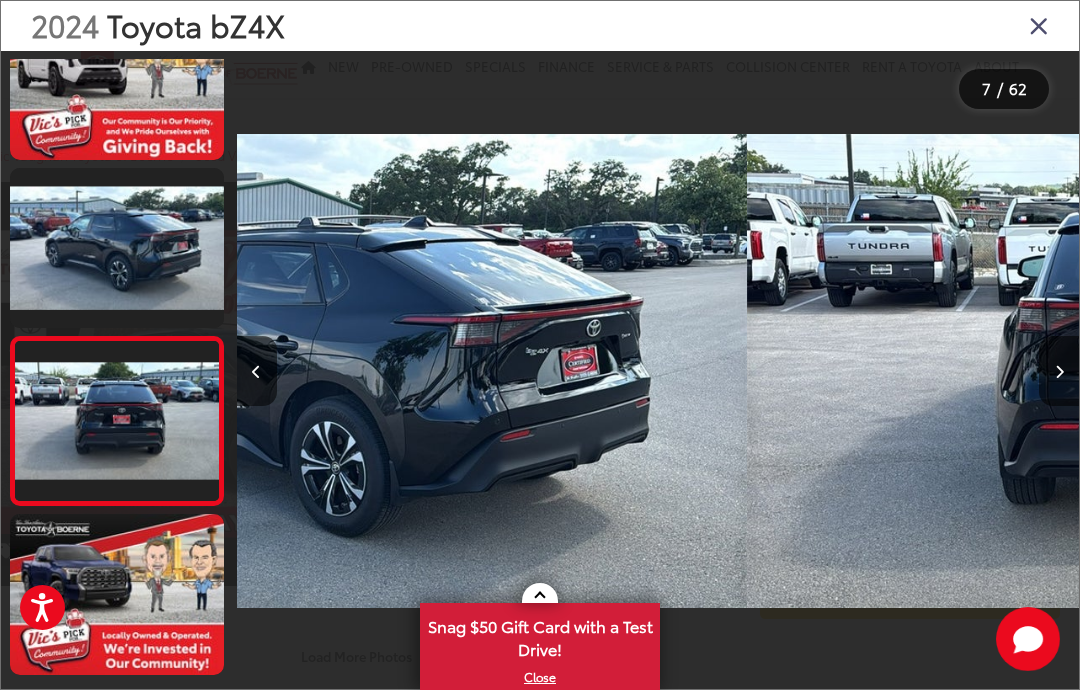 scroll, scrollTop: 825, scrollLeft: 0, axis: vertical 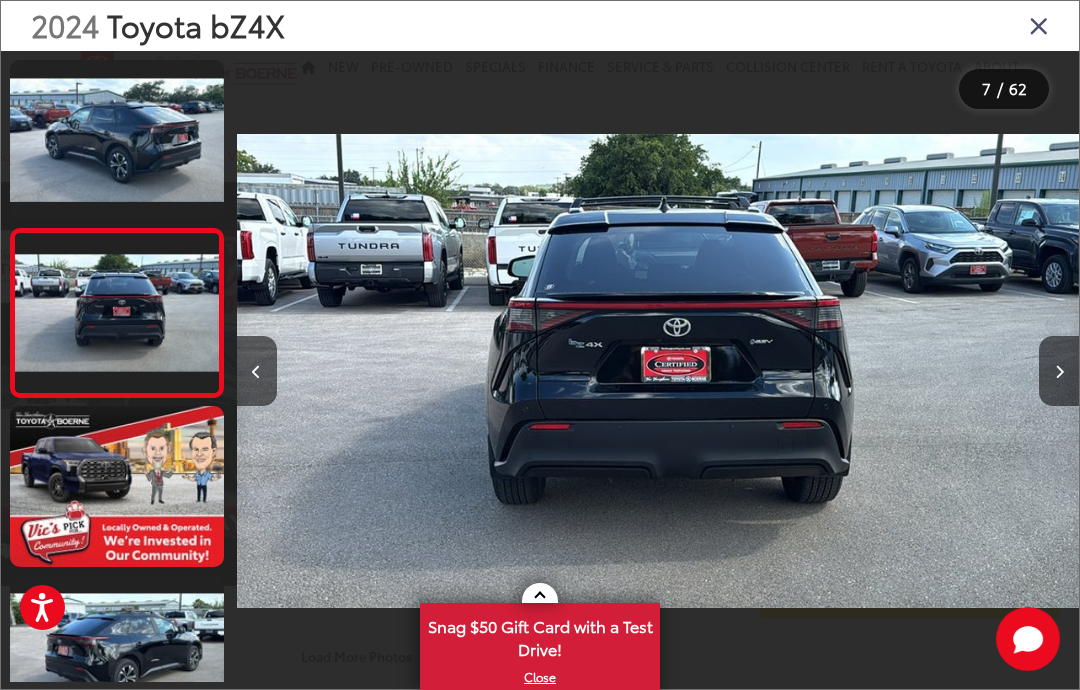 click at bounding box center [1059, 371] 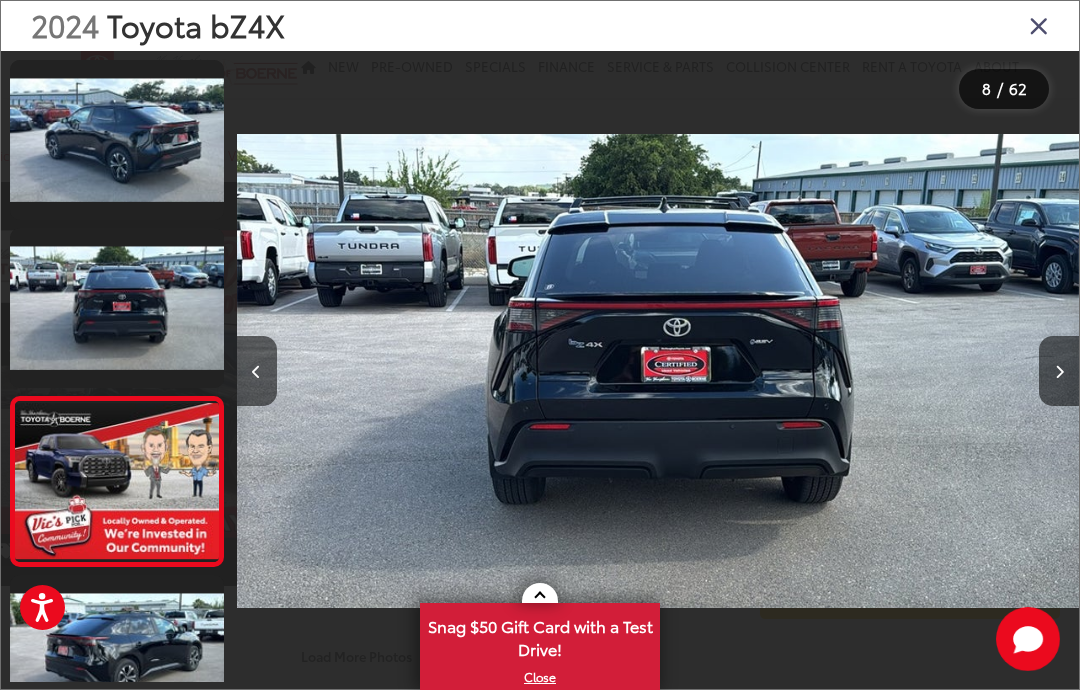 scroll, scrollTop: 0, scrollLeft: 5771, axis: horizontal 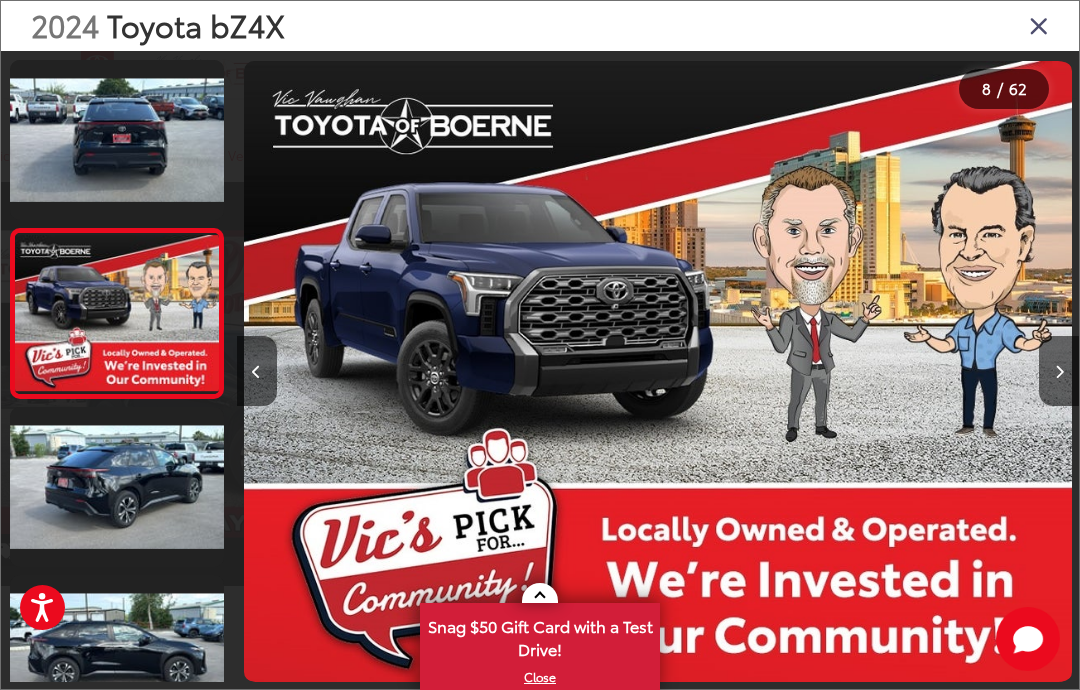 click at bounding box center (1059, 371) 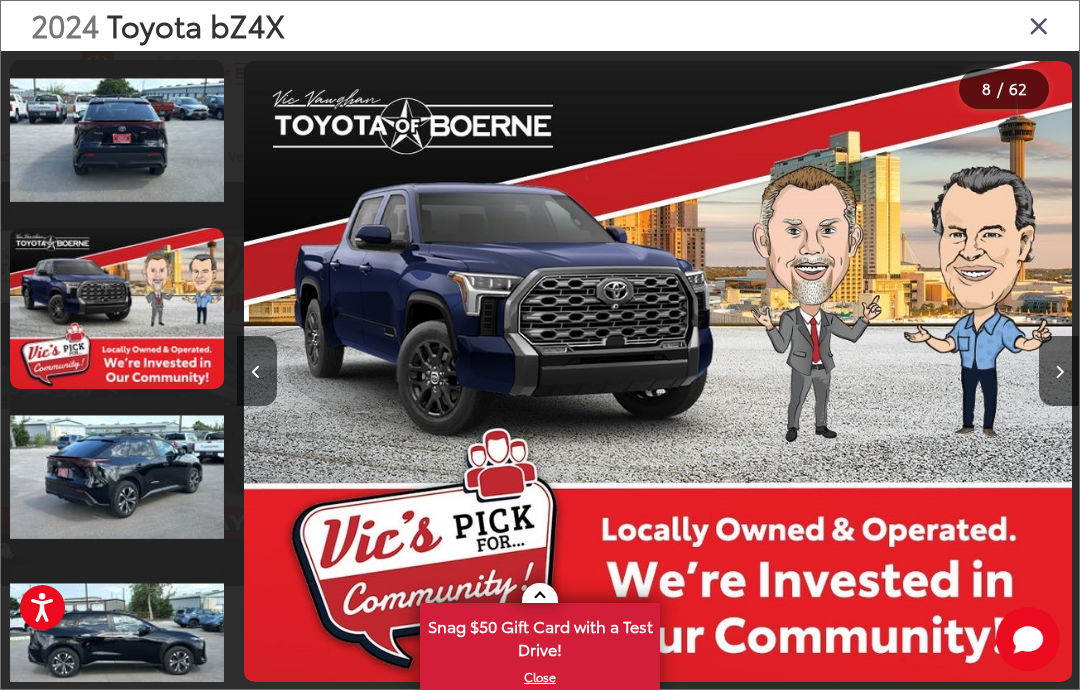 scroll, scrollTop: 0, scrollLeft: 6604, axis: horizontal 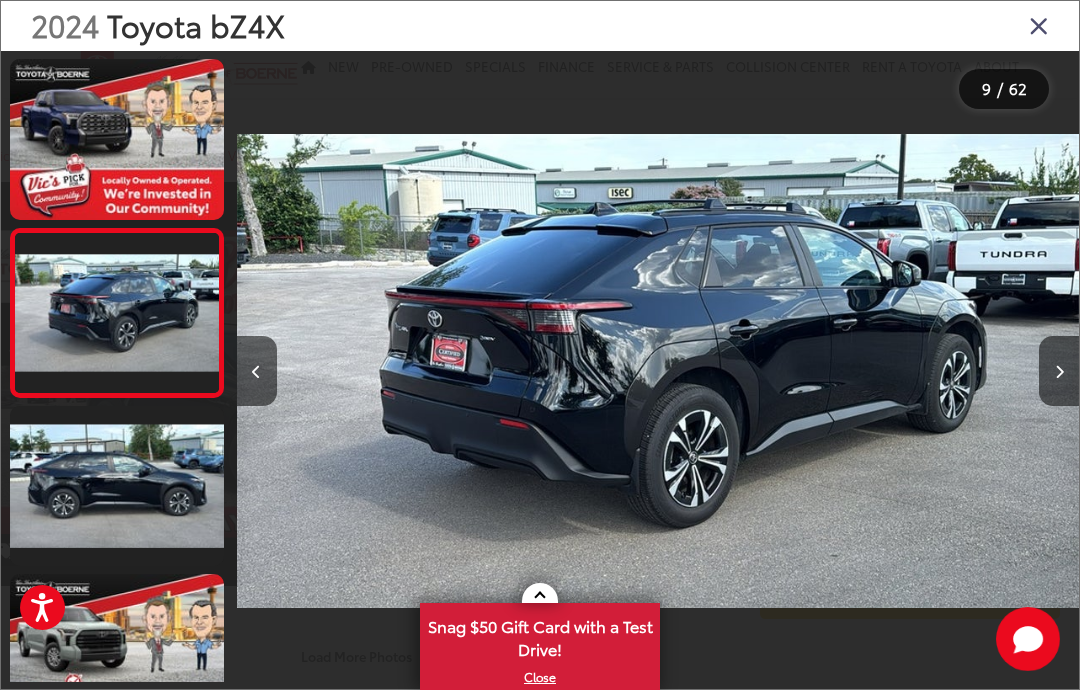 click at bounding box center [1059, 371] 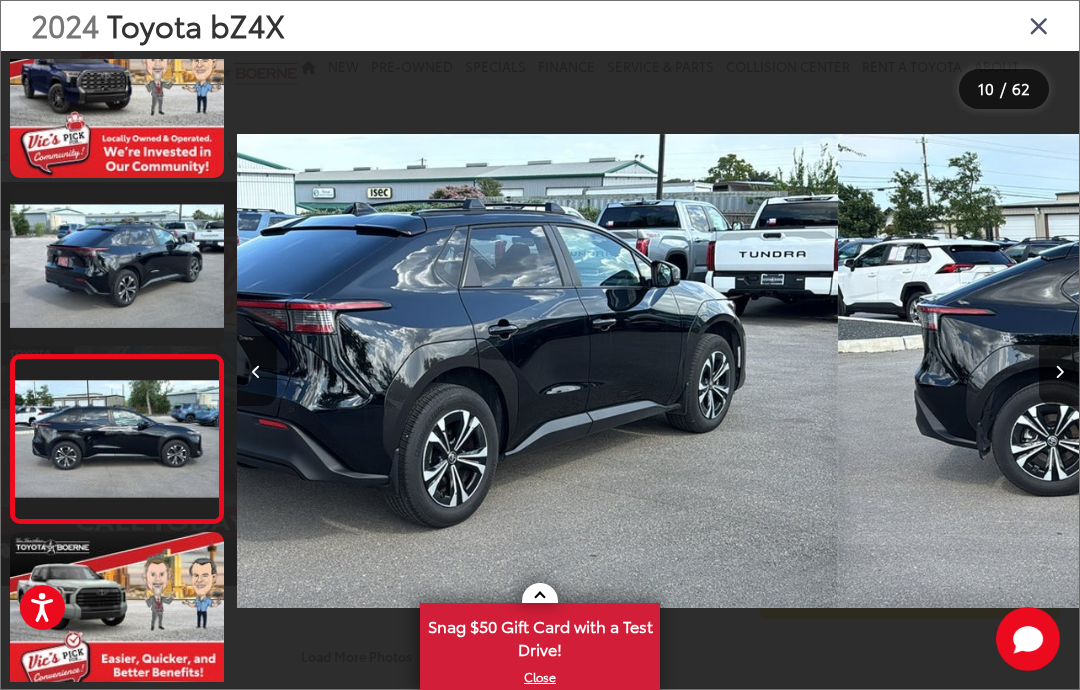 scroll, scrollTop: 0, scrollLeft: 7336, axis: horizontal 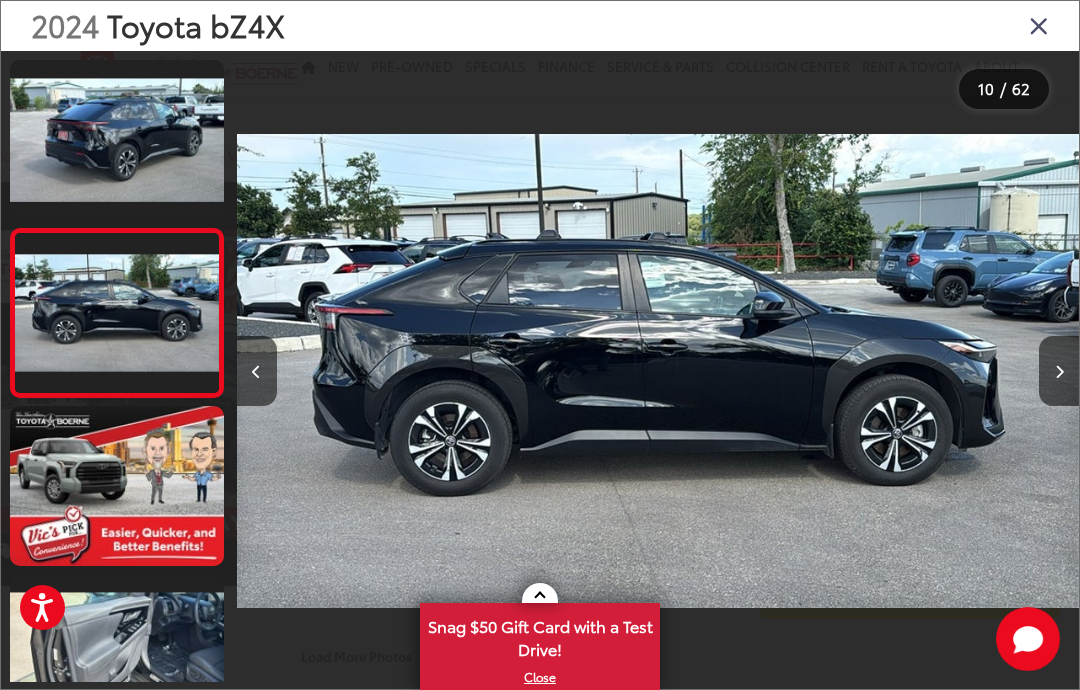 click at bounding box center (1059, 371) 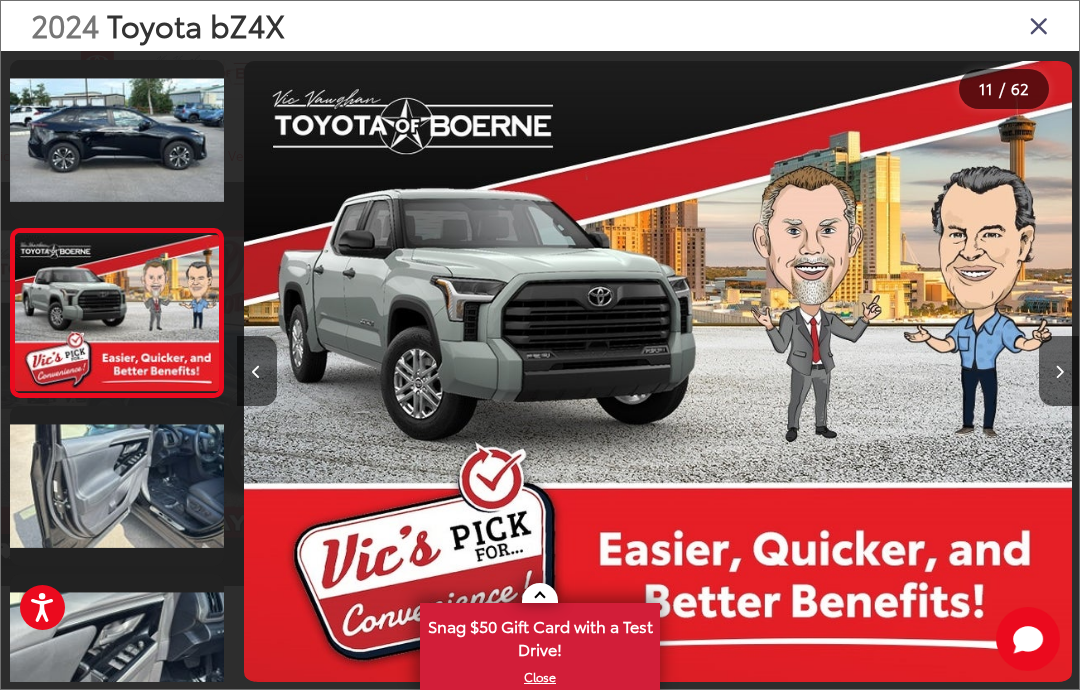 click at bounding box center [1059, 371] 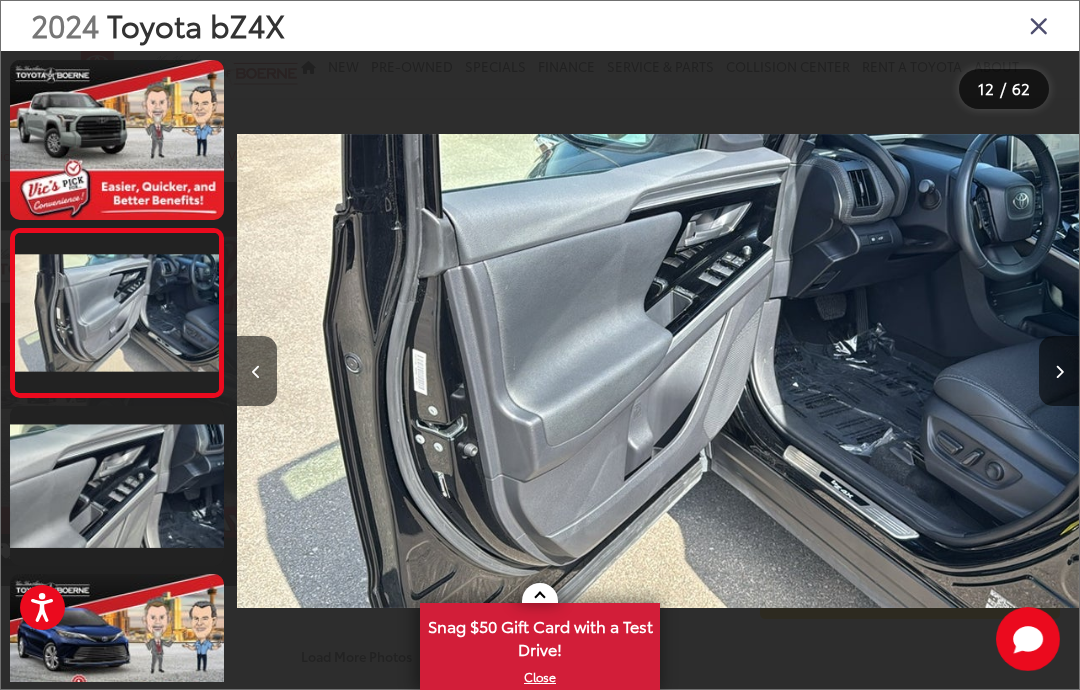 click at bounding box center (1059, 371) 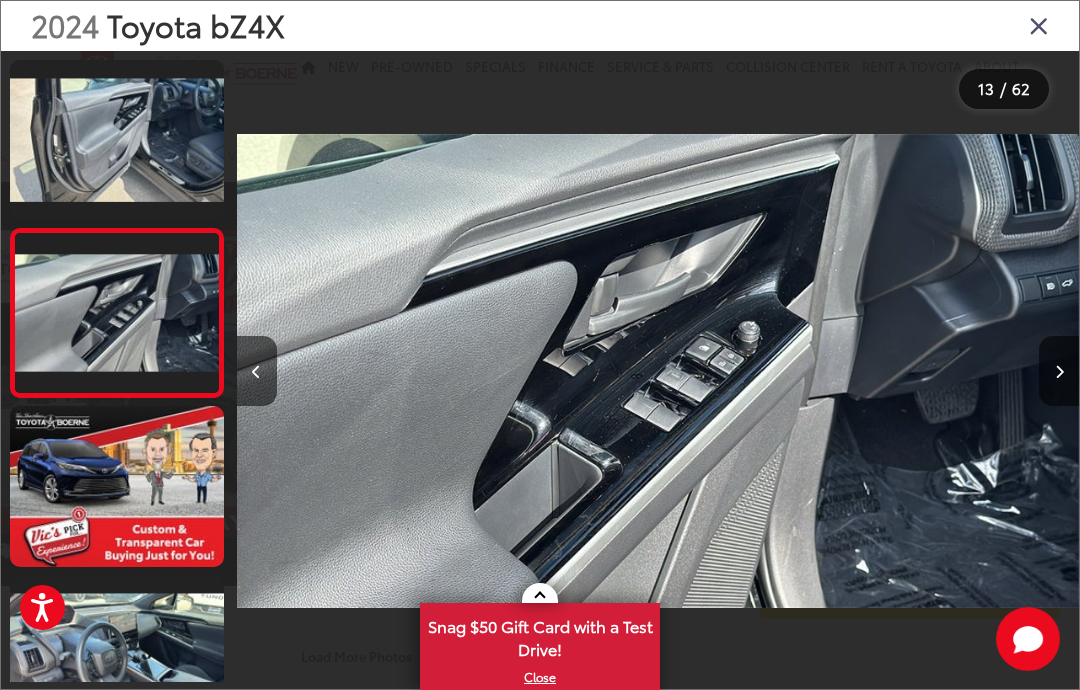 click at bounding box center [1059, 371] 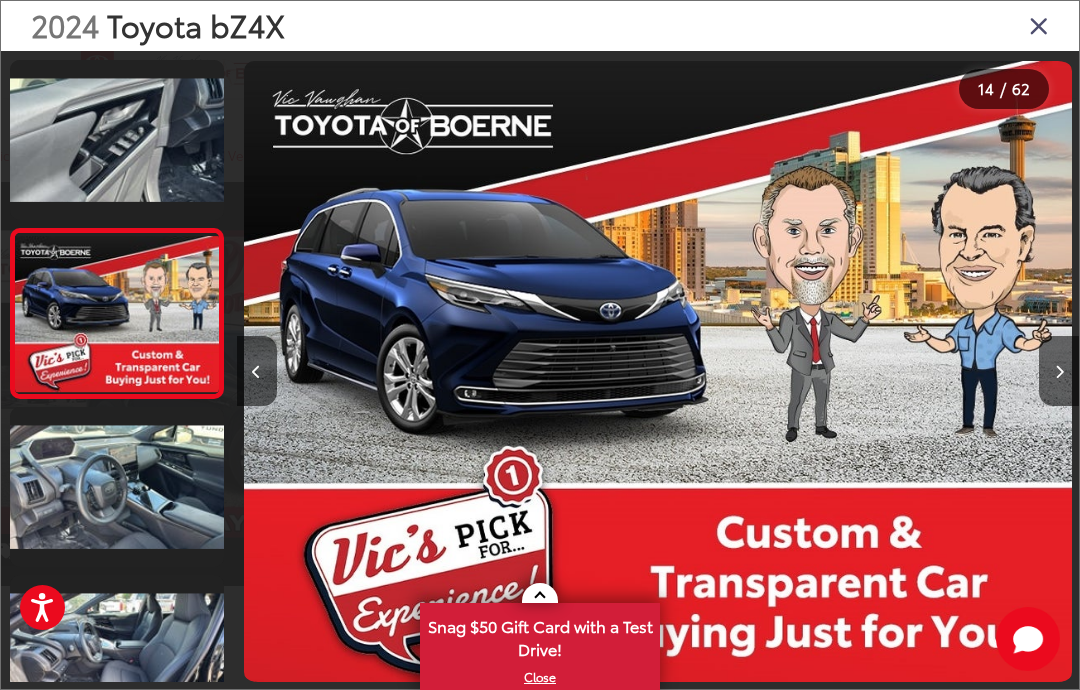 click at bounding box center (1059, 371) 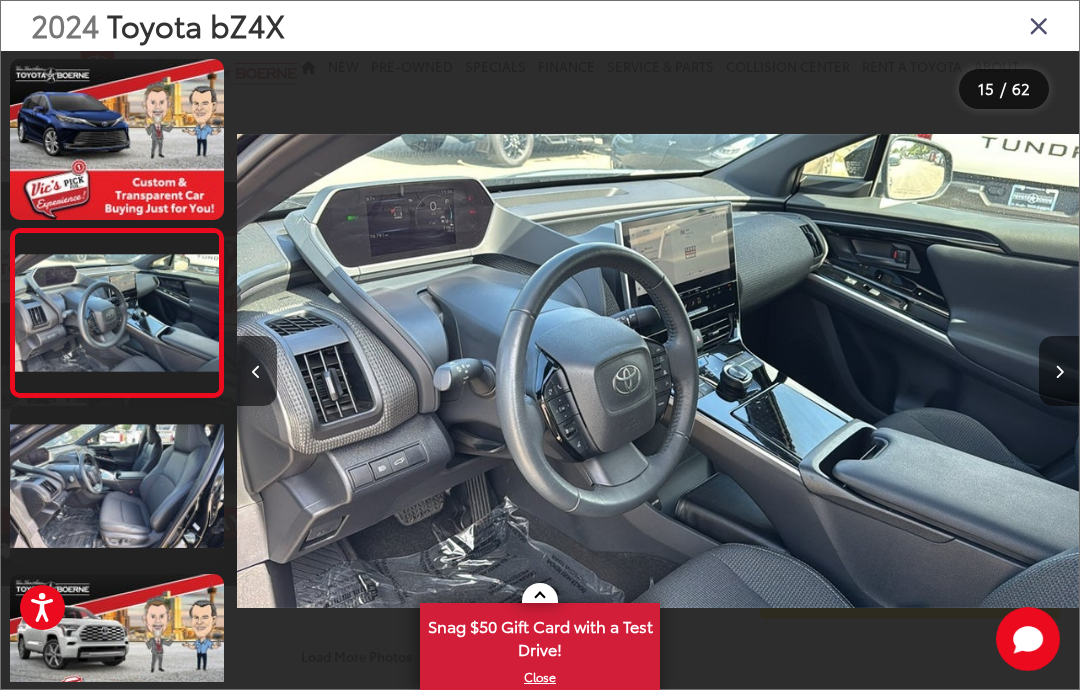 click at bounding box center [1059, 371] 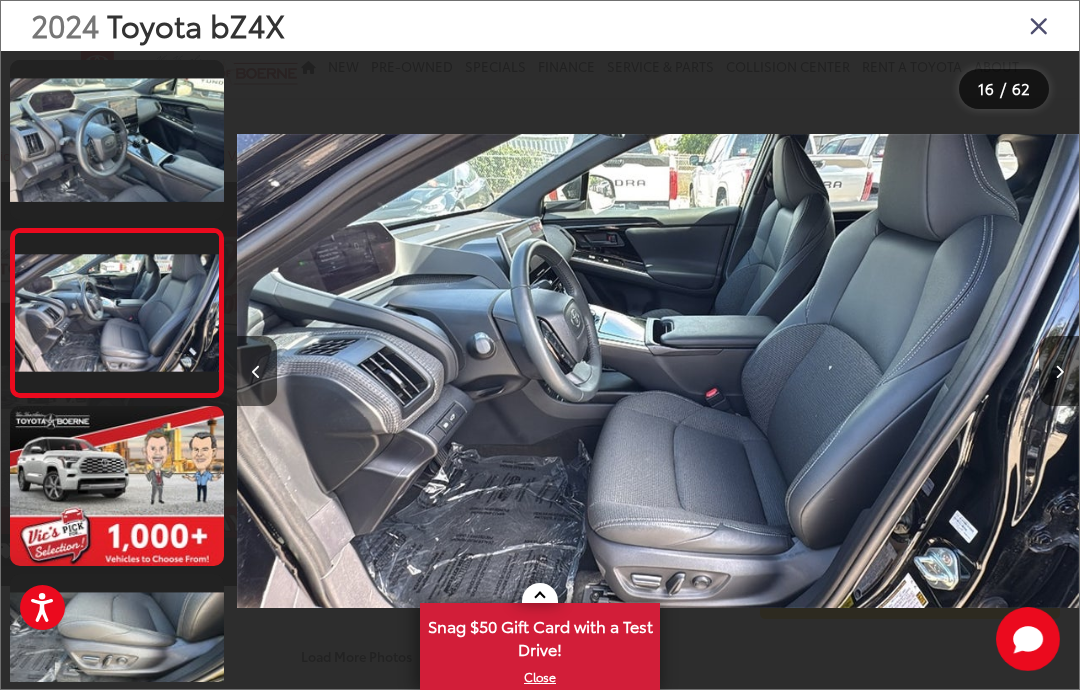 click at bounding box center (1059, 371) 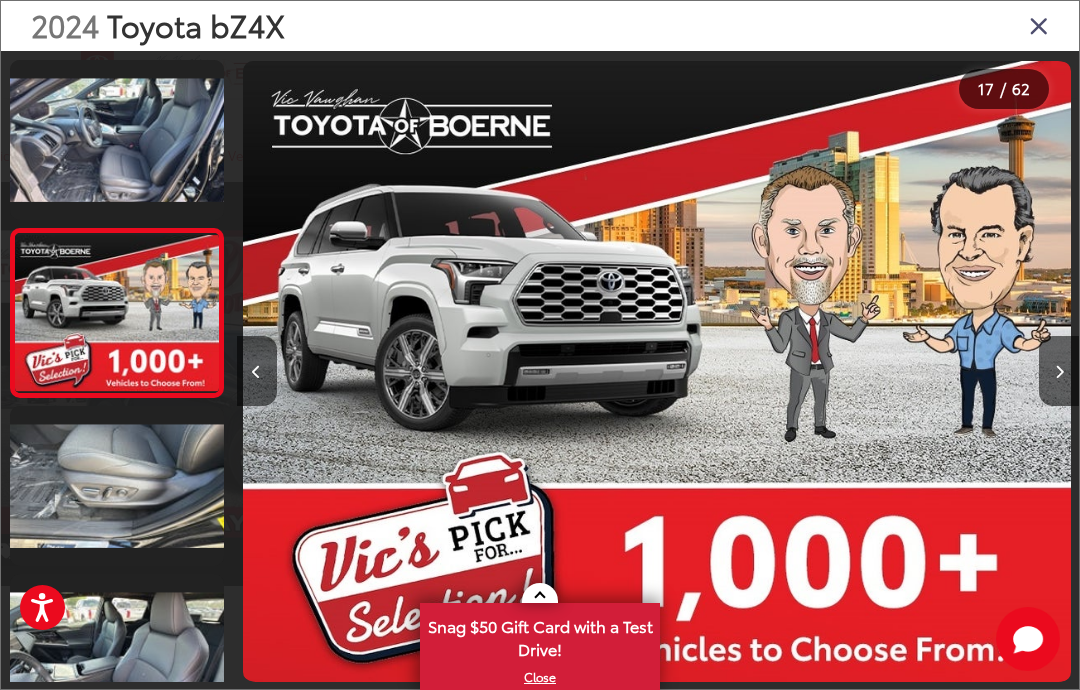 click at bounding box center (1059, 371) 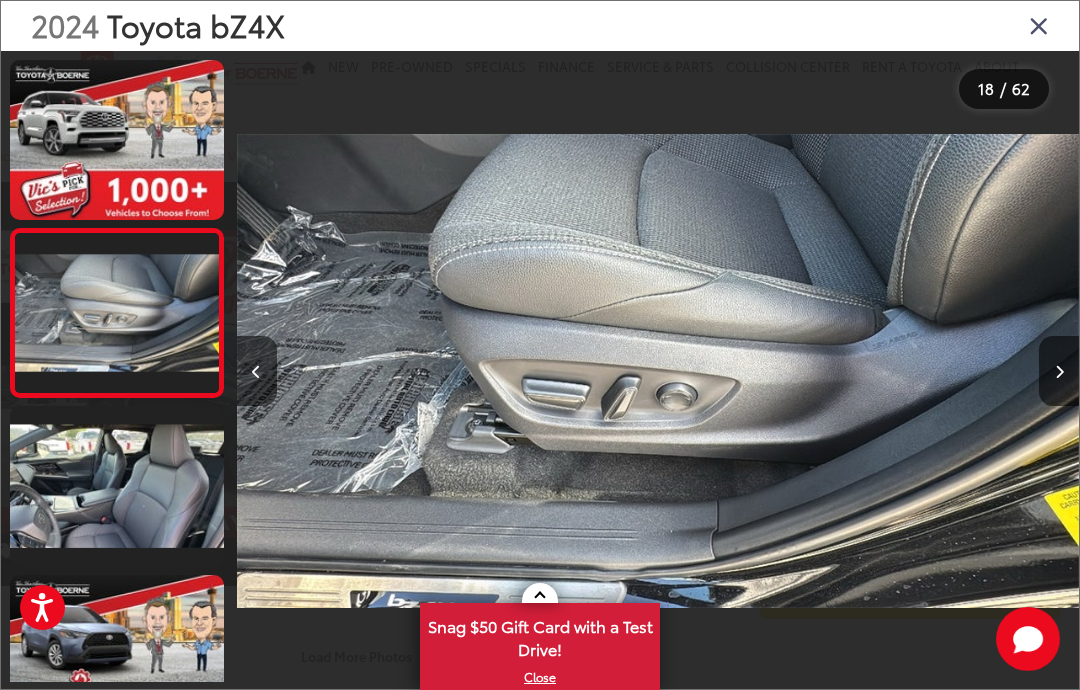 click at bounding box center [1059, 371] 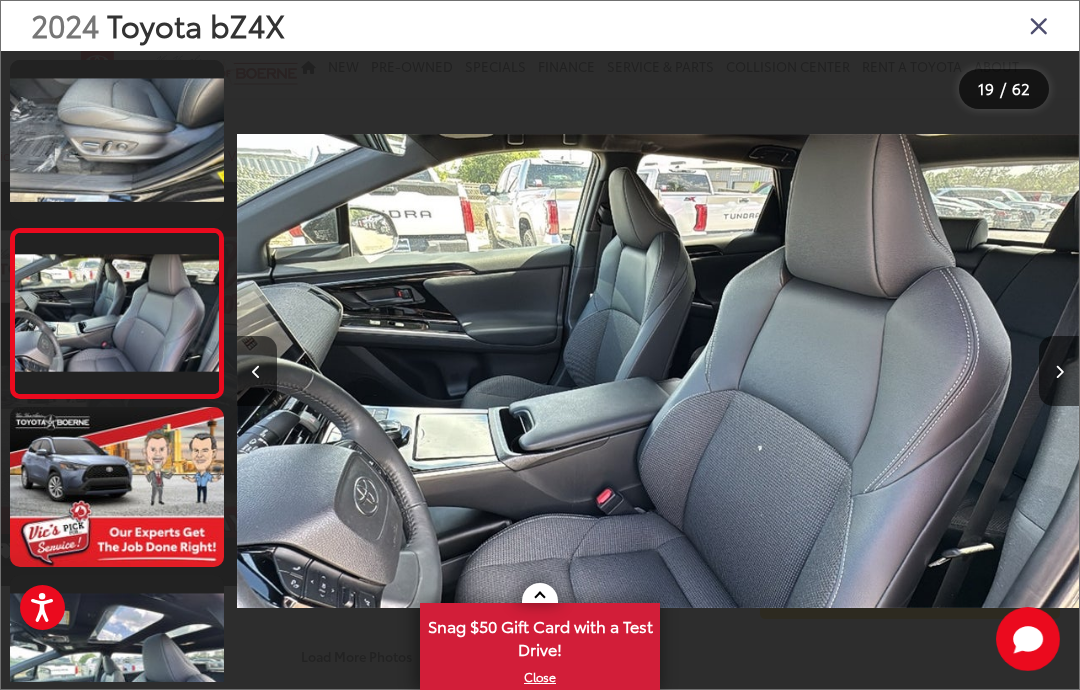 click at bounding box center (1059, 371) 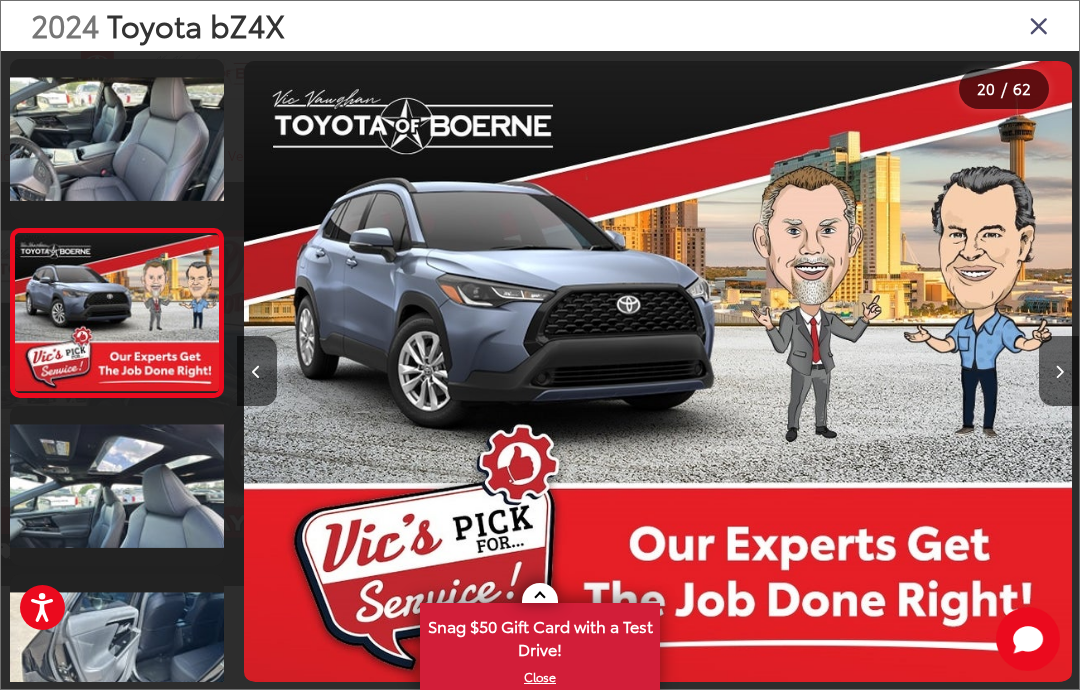 click at bounding box center [1059, 371] 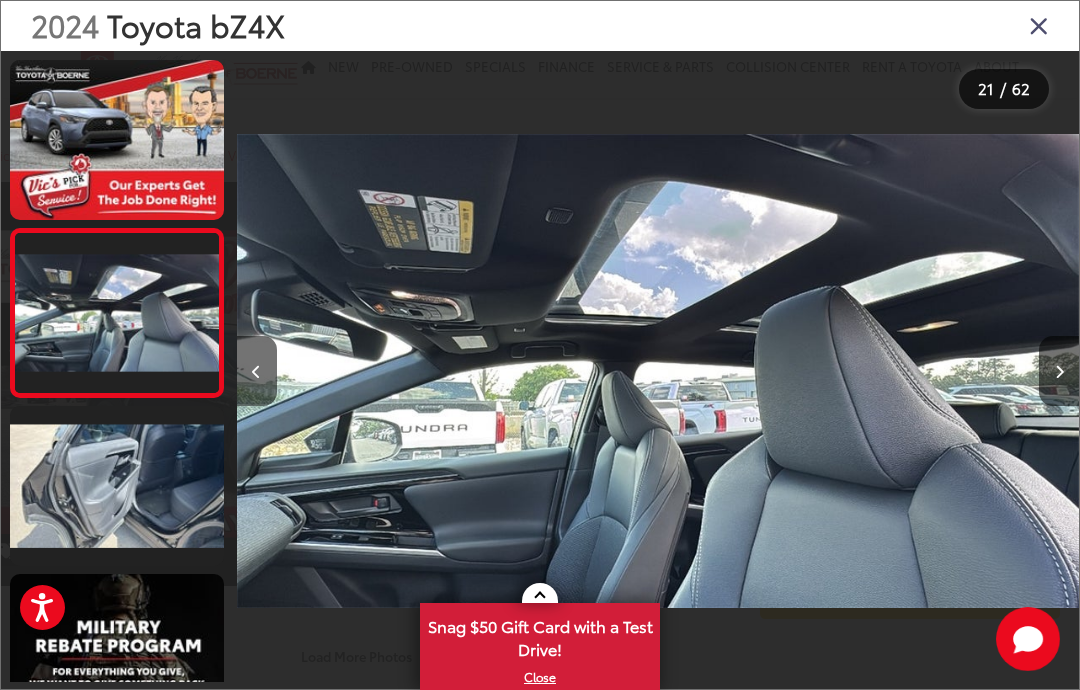 click at bounding box center (1059, 371) 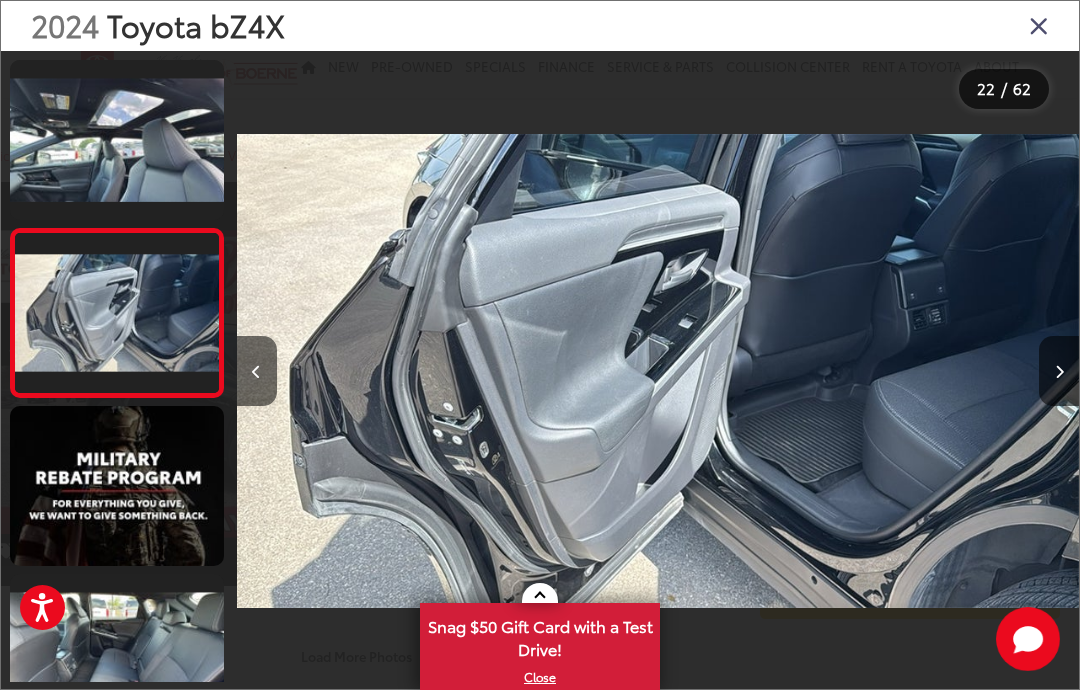 click at bounding box center [1059, 371] 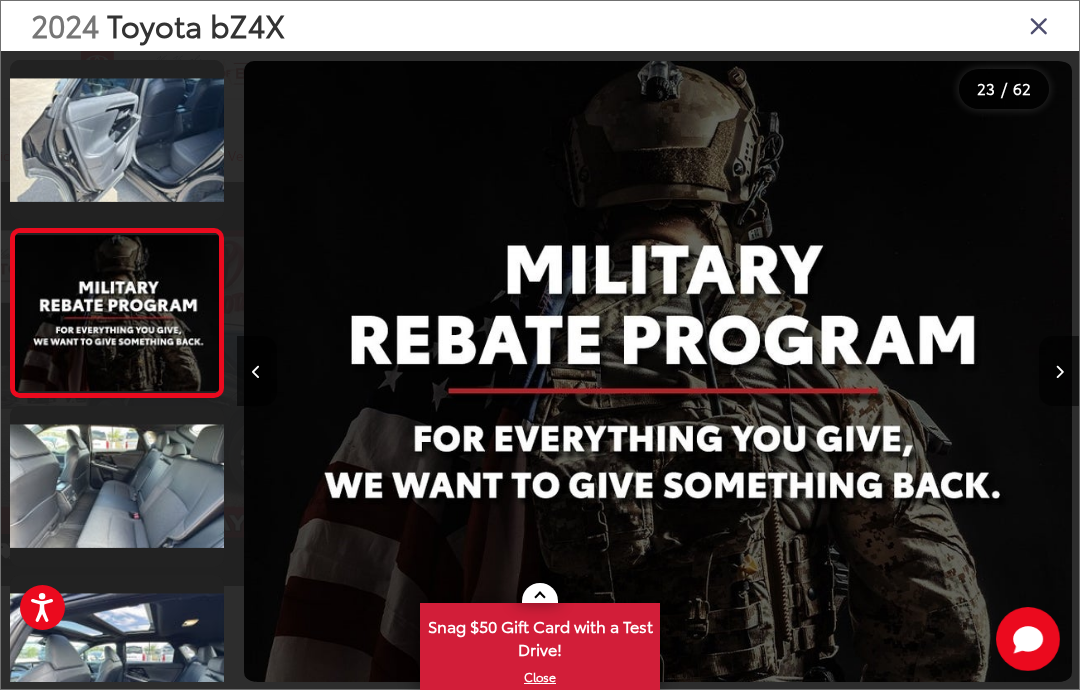 click at bounding box center (1059, 371) 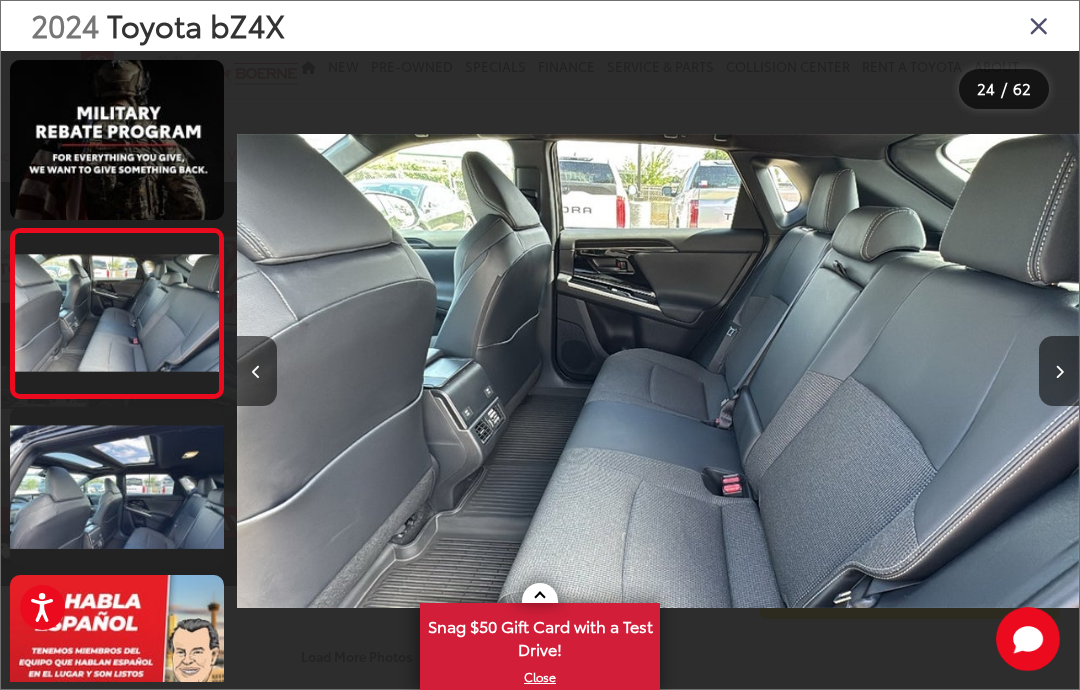 click at bounding box center (1059, 371) 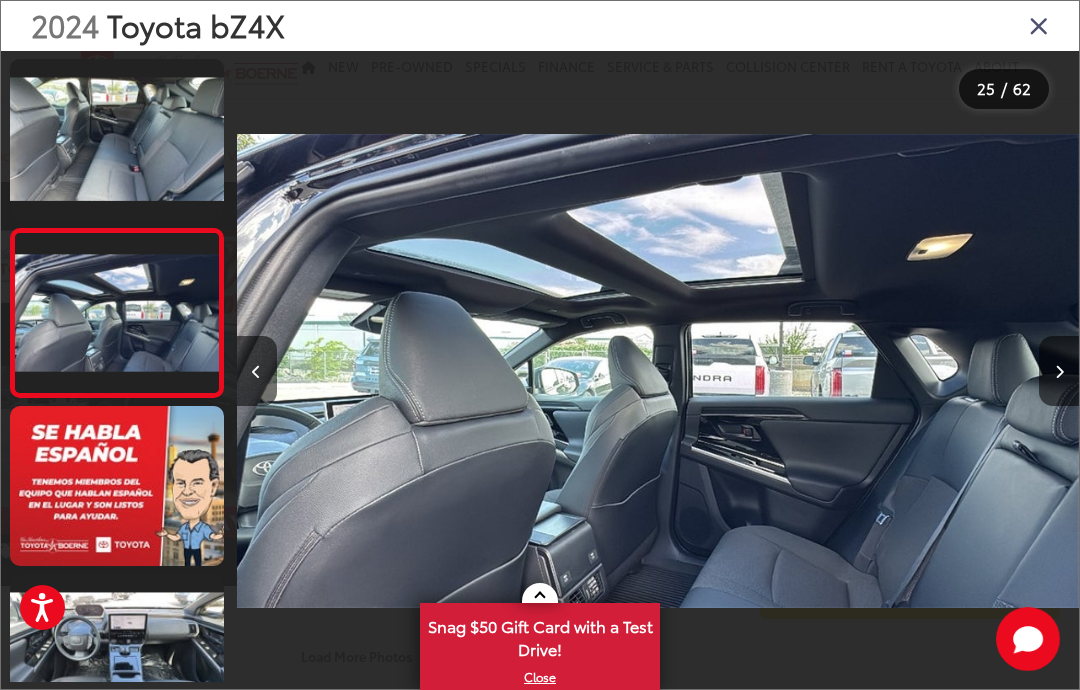 click at bounding box center (1059, 371) 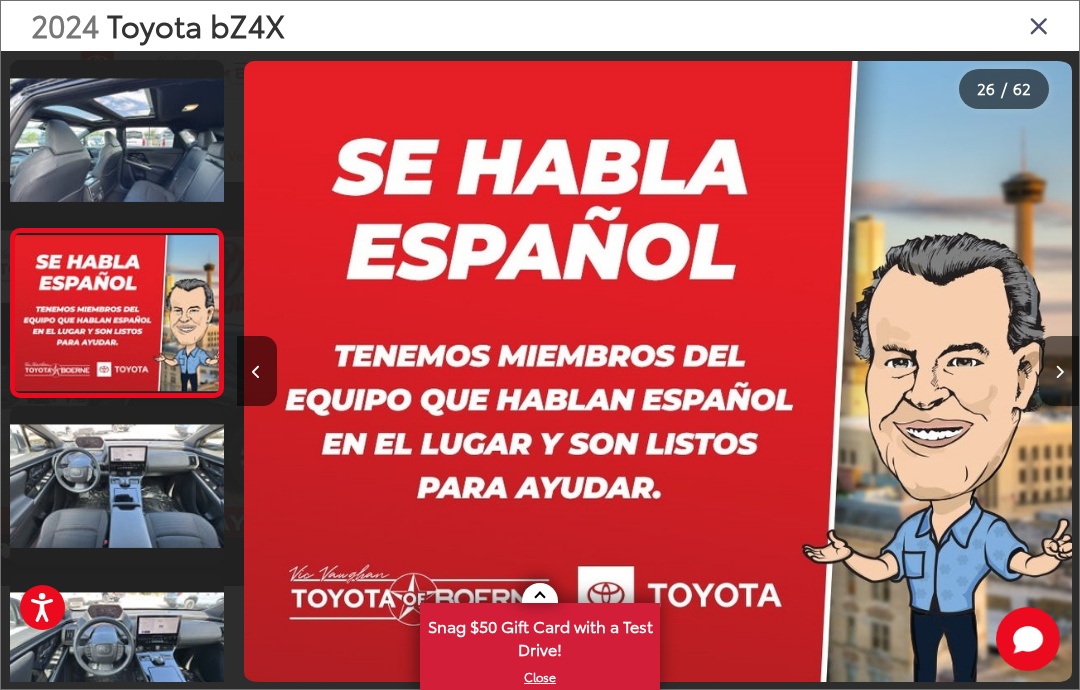 click at bounding box center (1059, 371) 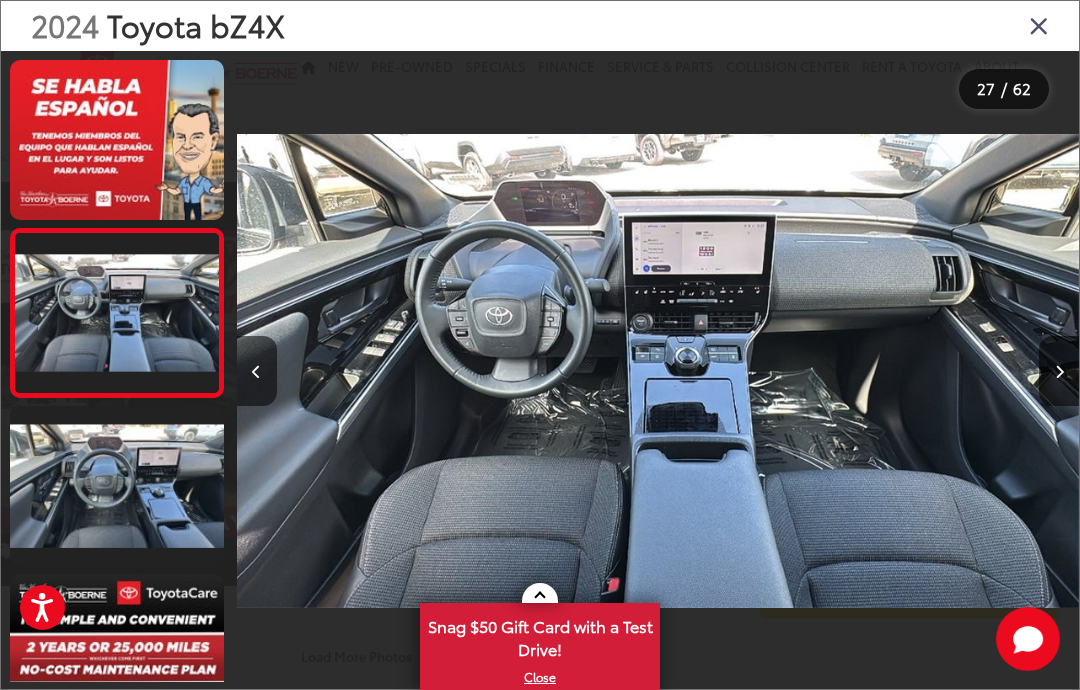 click at bounding box center (1059, 371) 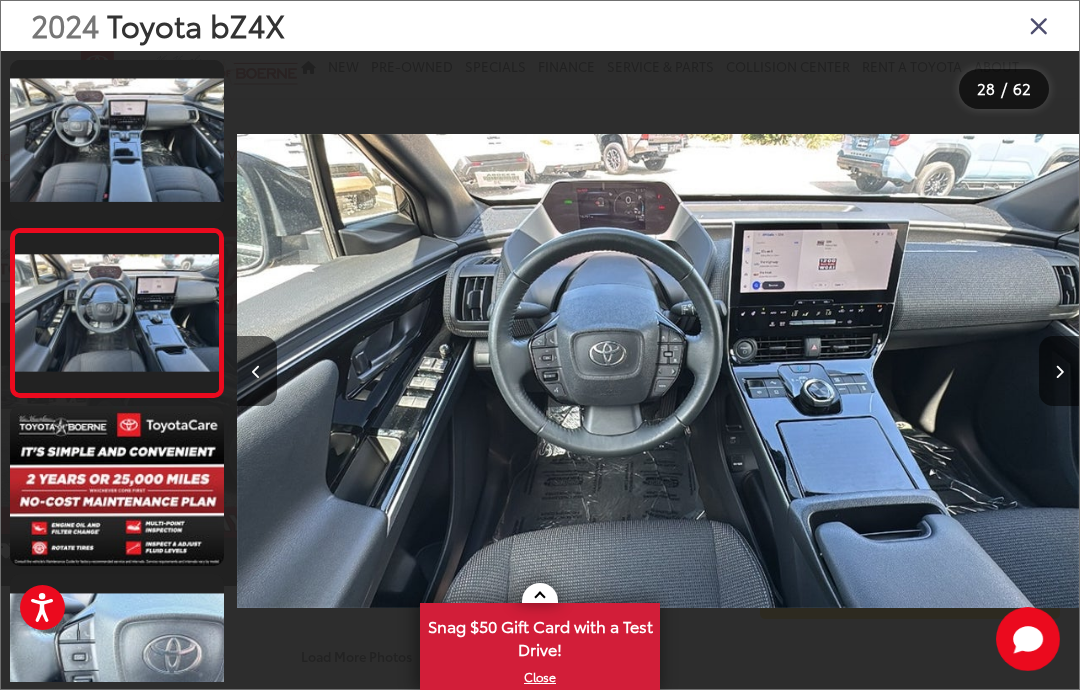 click at bounding box center [1059, 371] 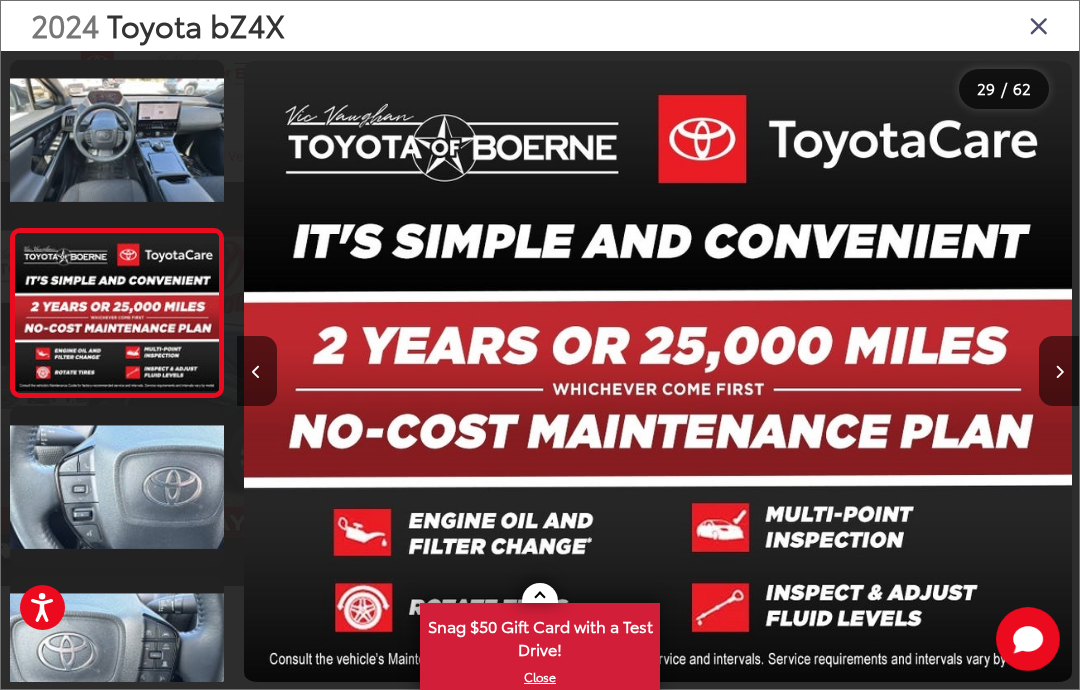 click at bounding box center (1059, 371) 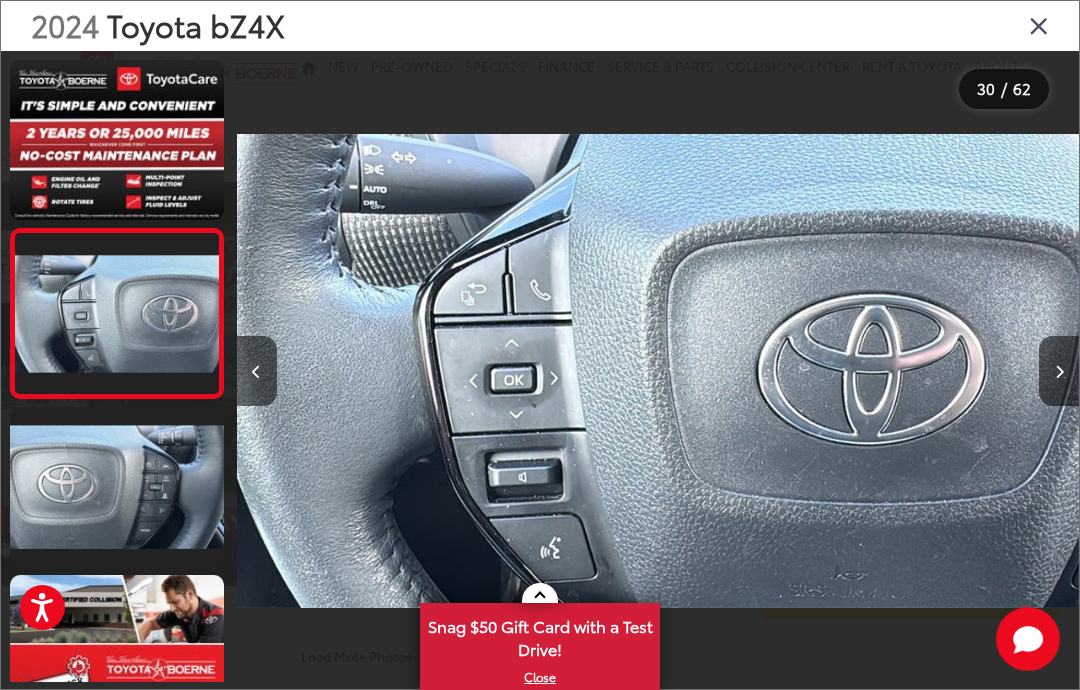click at bounding box center (1059, 371) 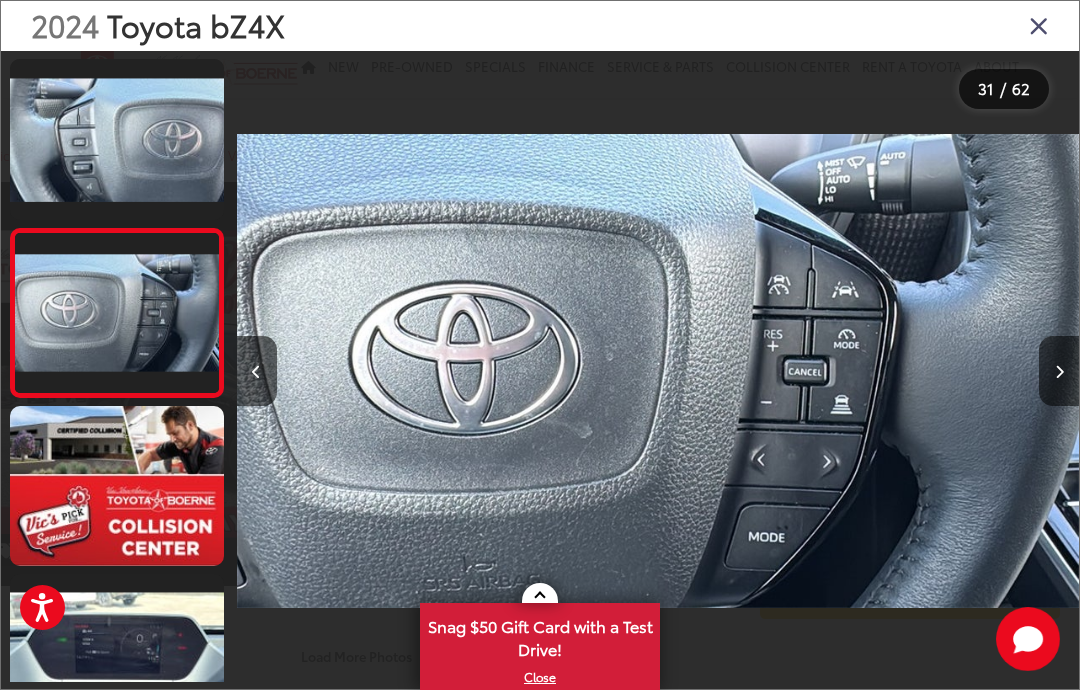 click at bounding box center [1059, 372] 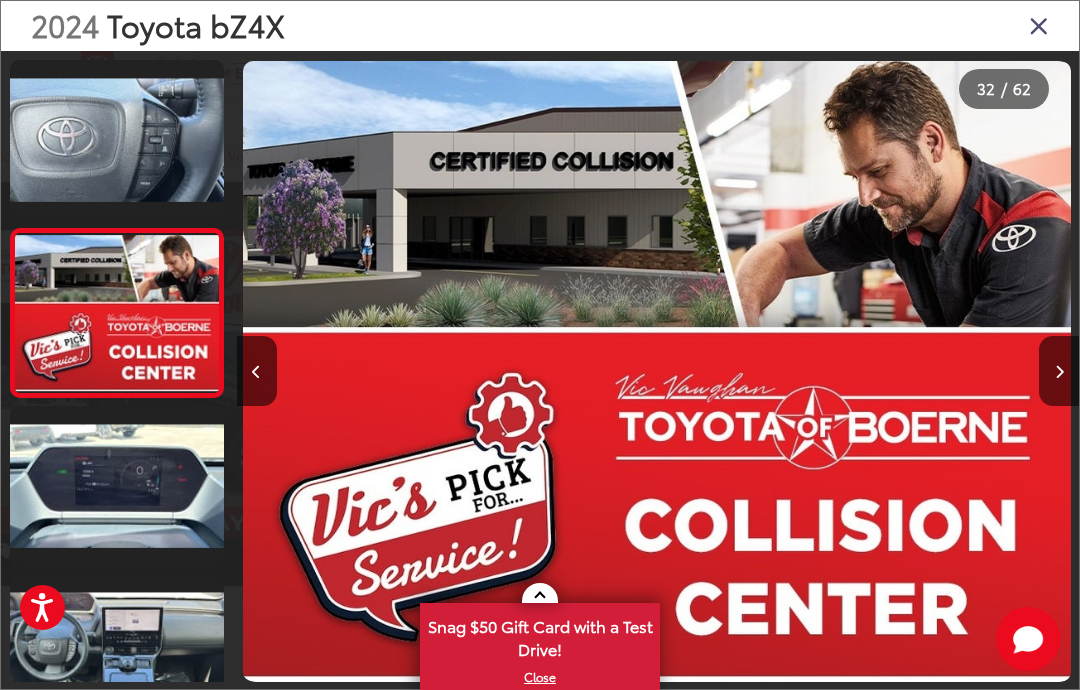 click at bounding box center (1059, 371) 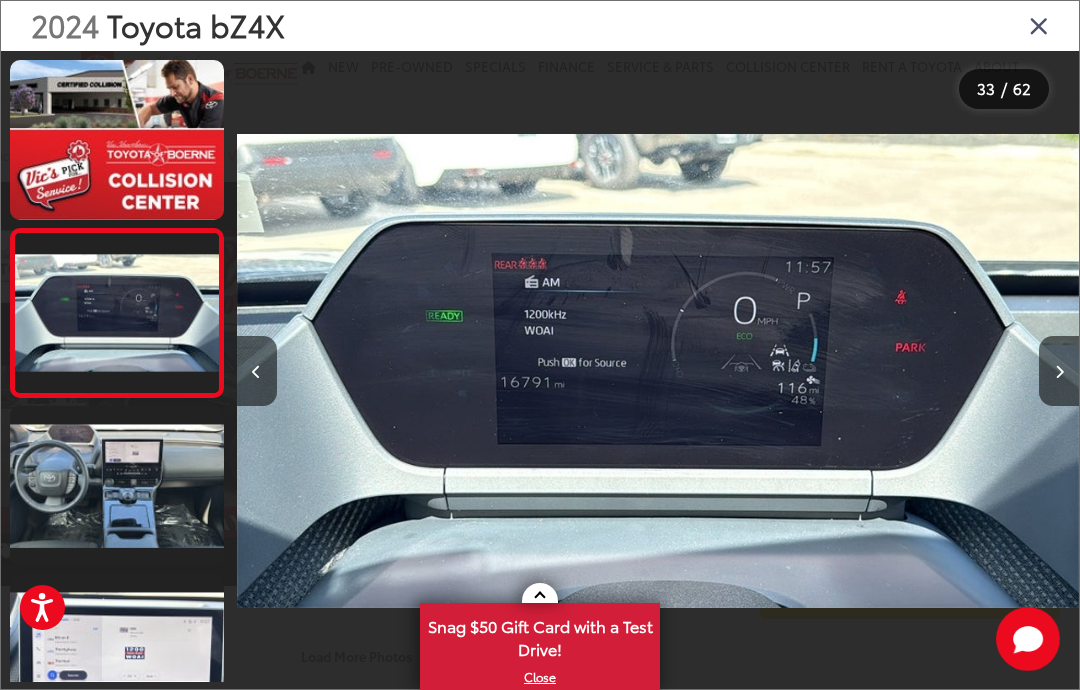 click at bounding box center (1059, 371) 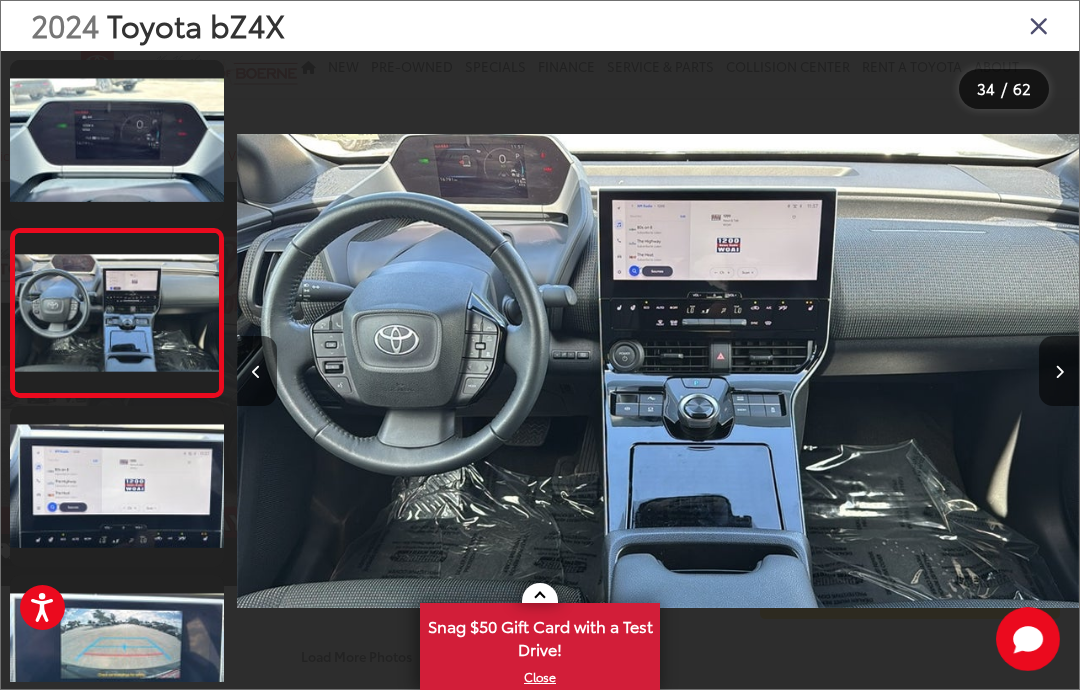 click at bounding box center [1059, 371] 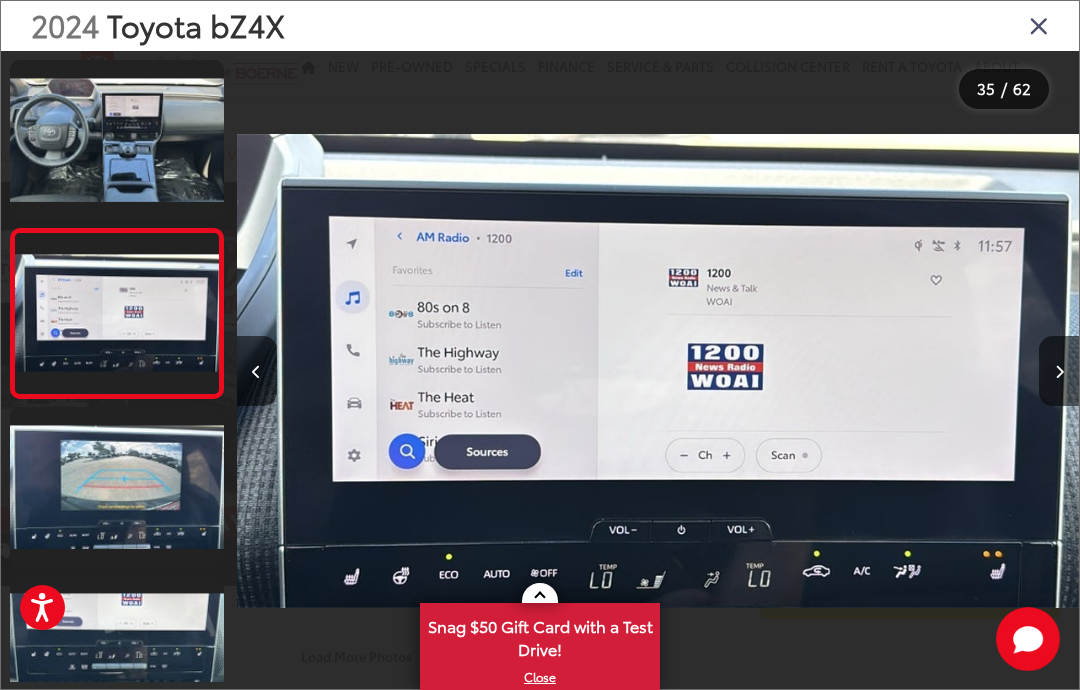 click at bounding box center (1059, 371) 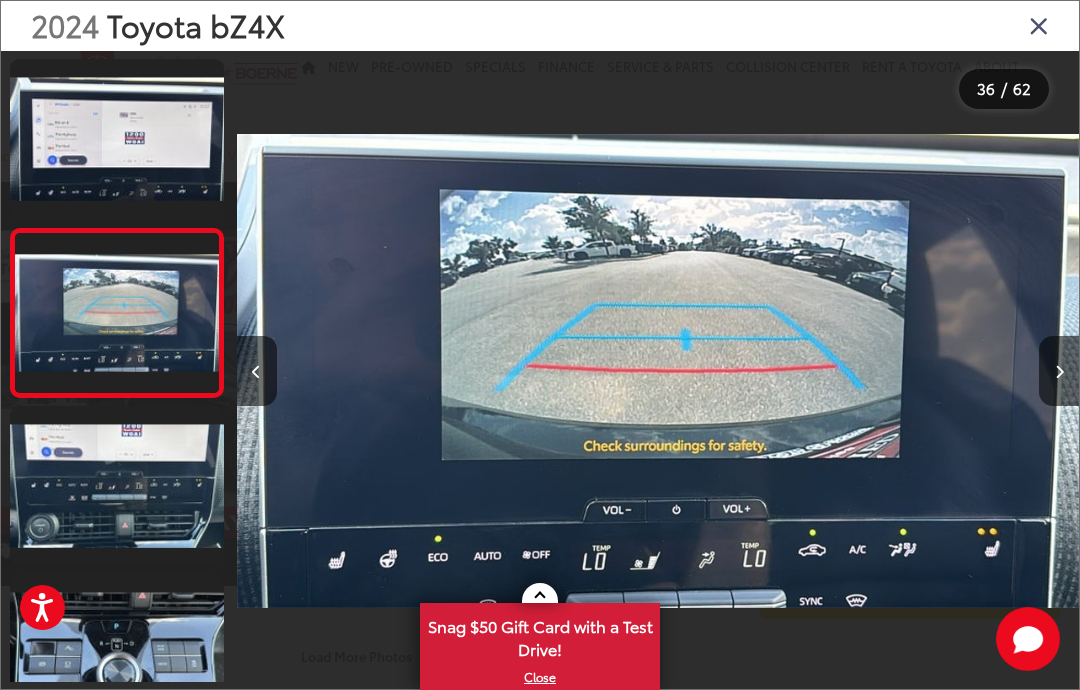 click at bounding box center [1059, 371] 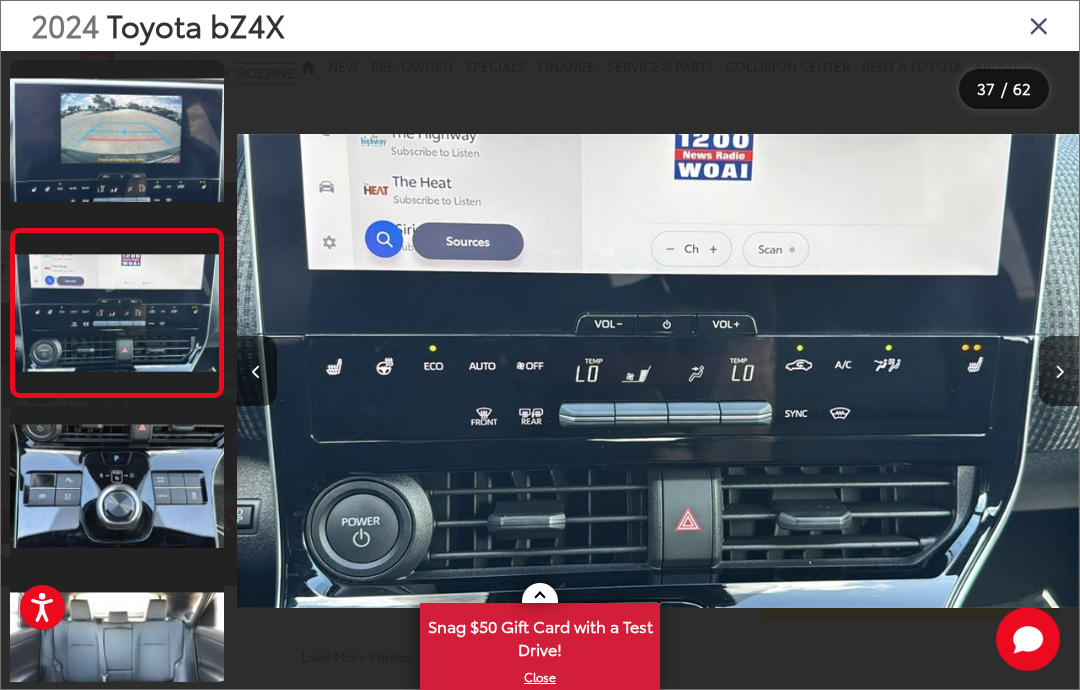 click at bounding box center (1059, 371) 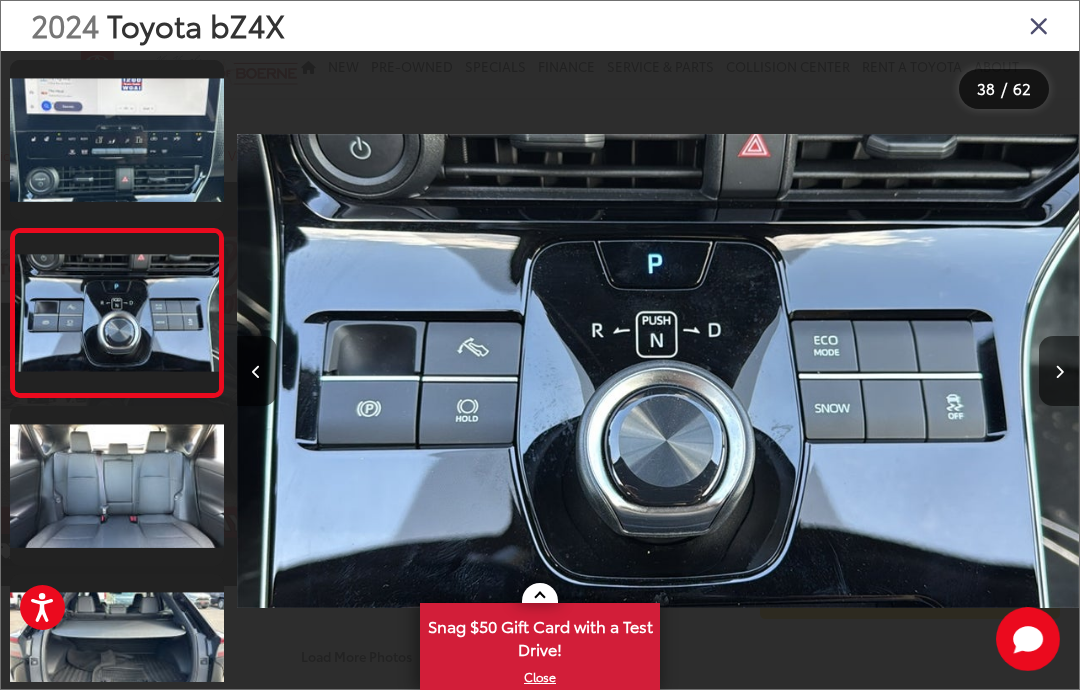 click at bounding box center [1059, 371] 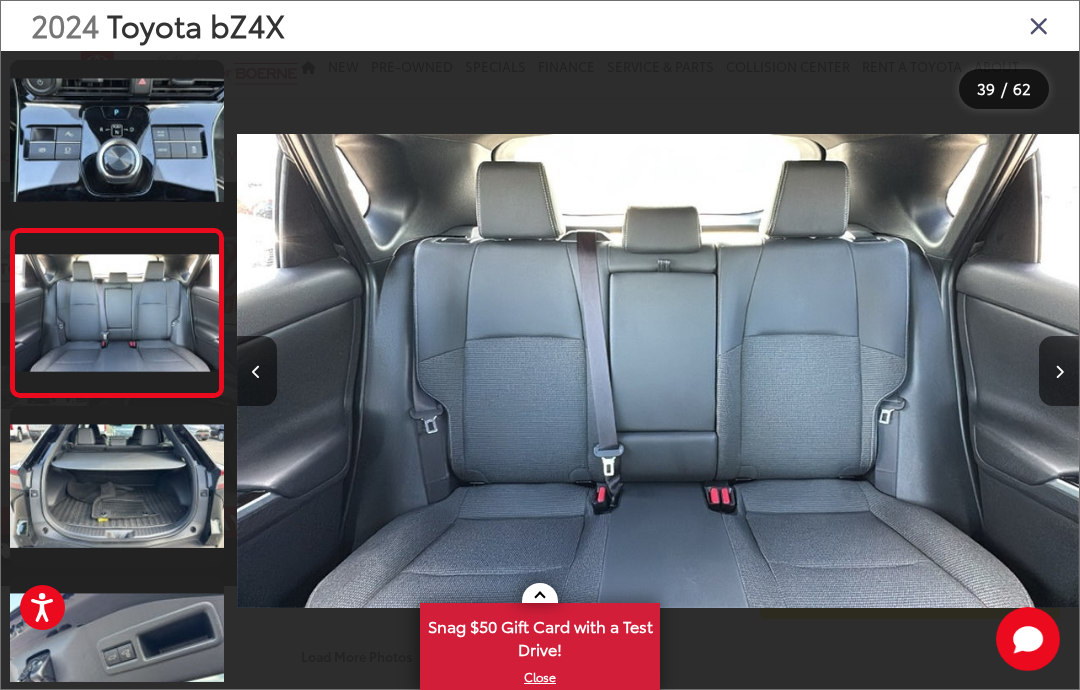 click at bounding box center [1059, 372] 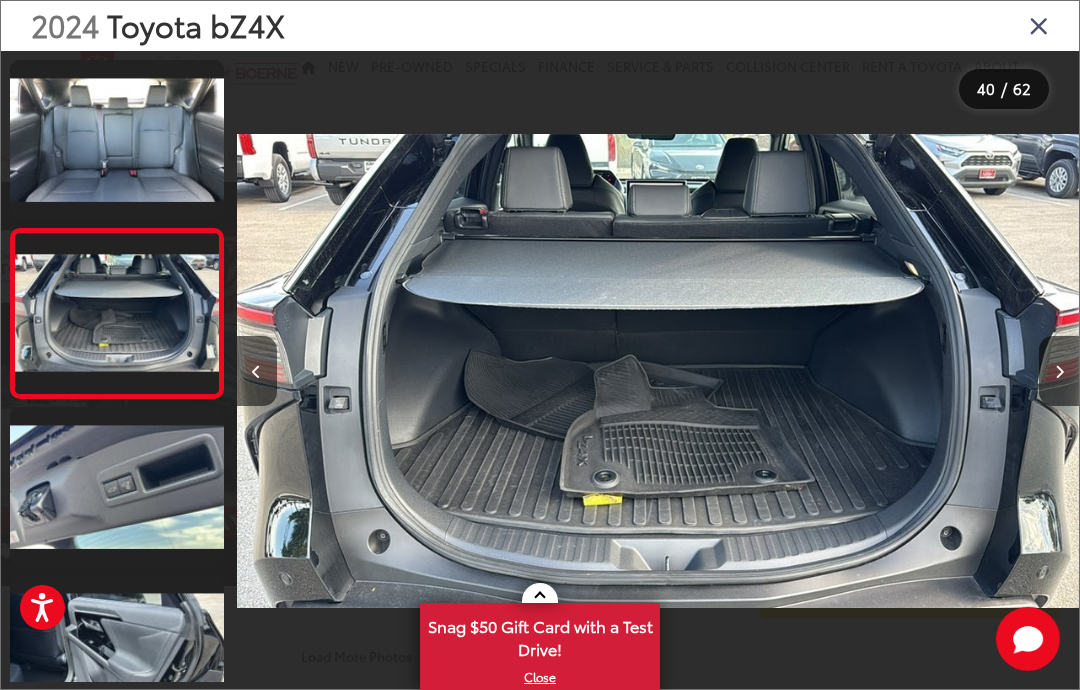 click at bounding box center (1059, 372) 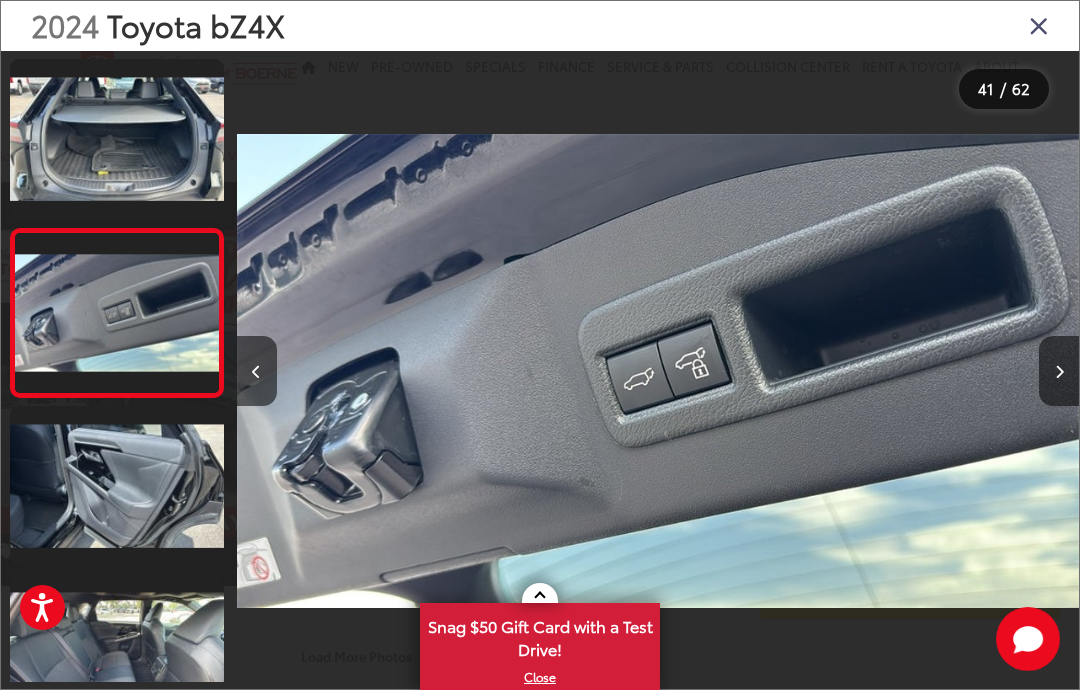 click at bounding box center [1059, 372] 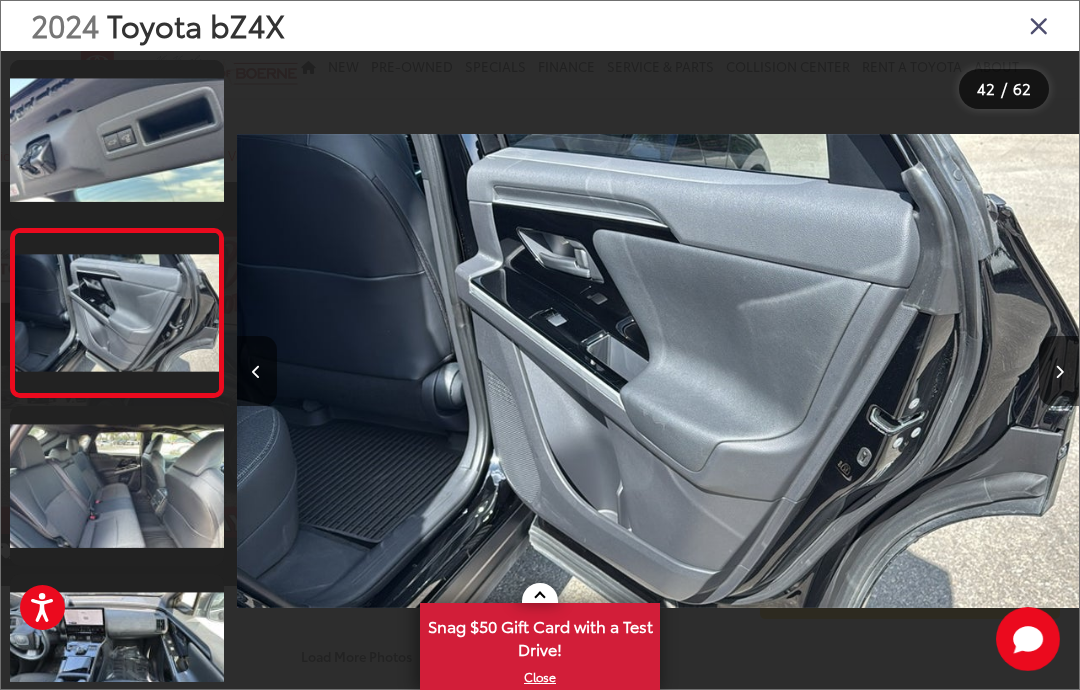 click at bounding box center [1059, 372] 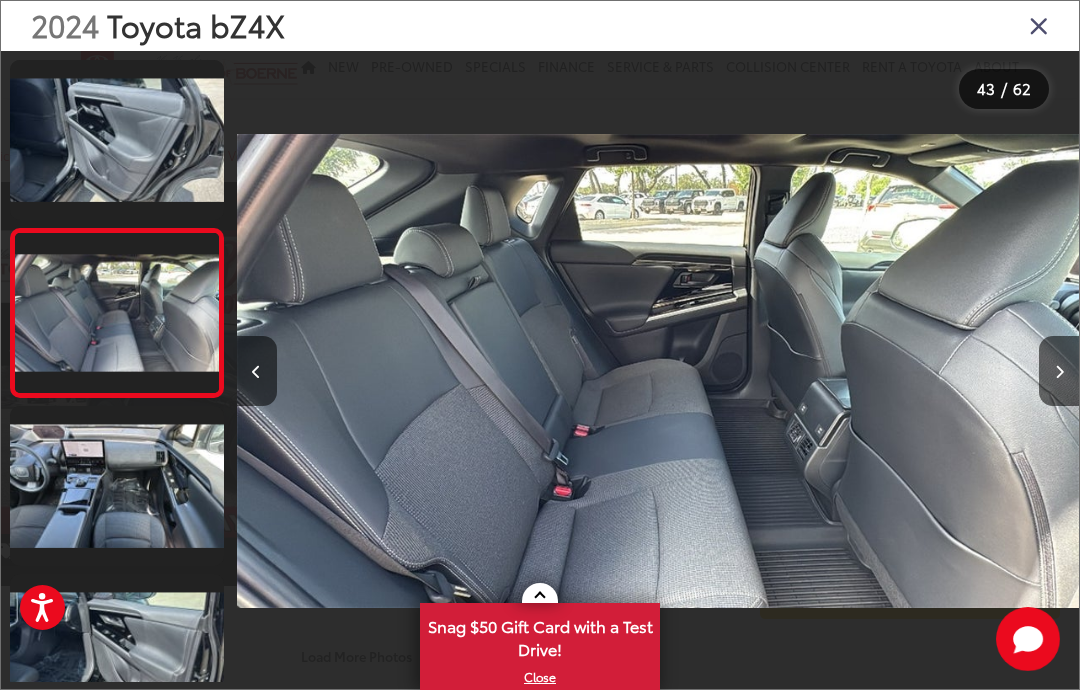 click at bounding box center [1059, 372] 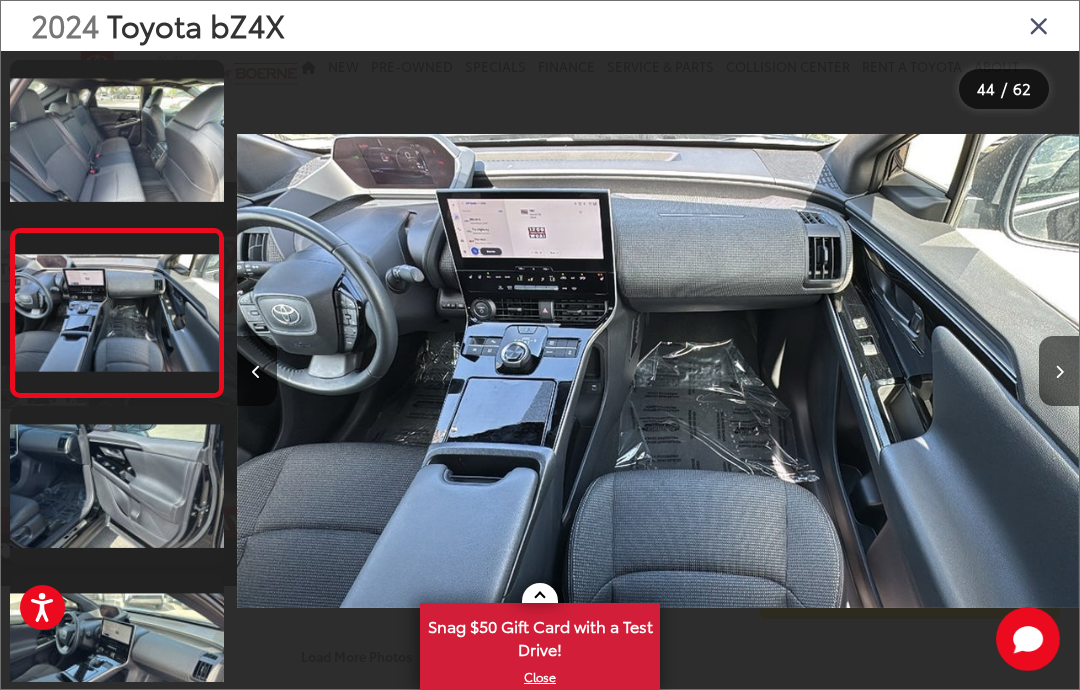 click at bounding box center [1059, 371] 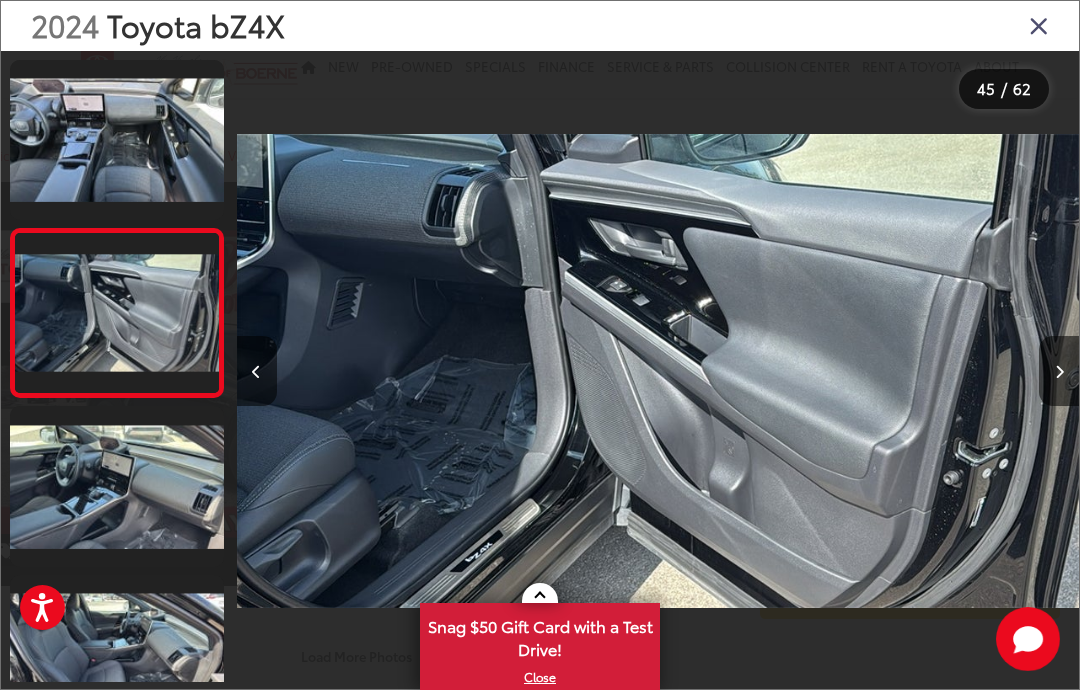 click at bounding box center [1059, 371] 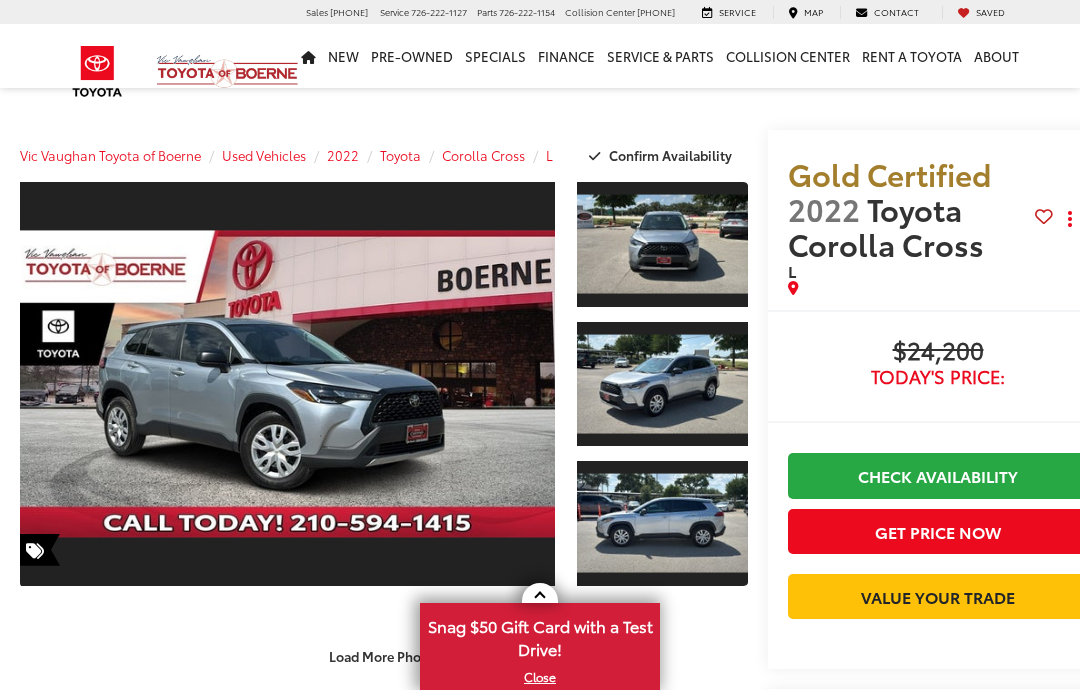 scroll, scrollTop: 0, scrollLeft: 0, axis: both 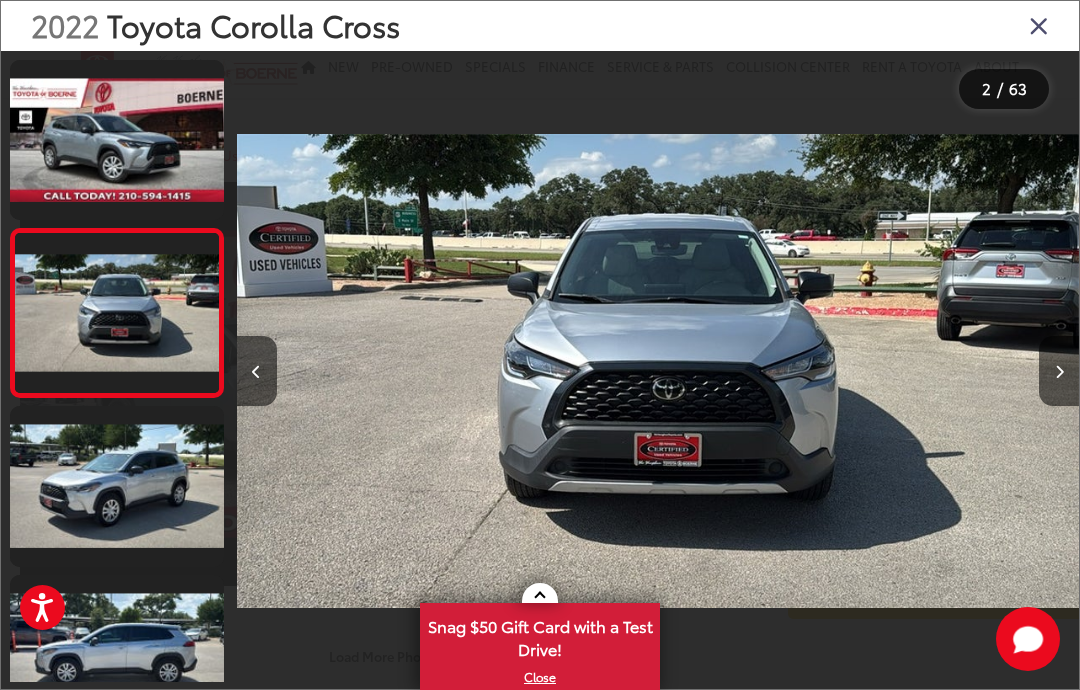 click at bounding box center (1059, 371) 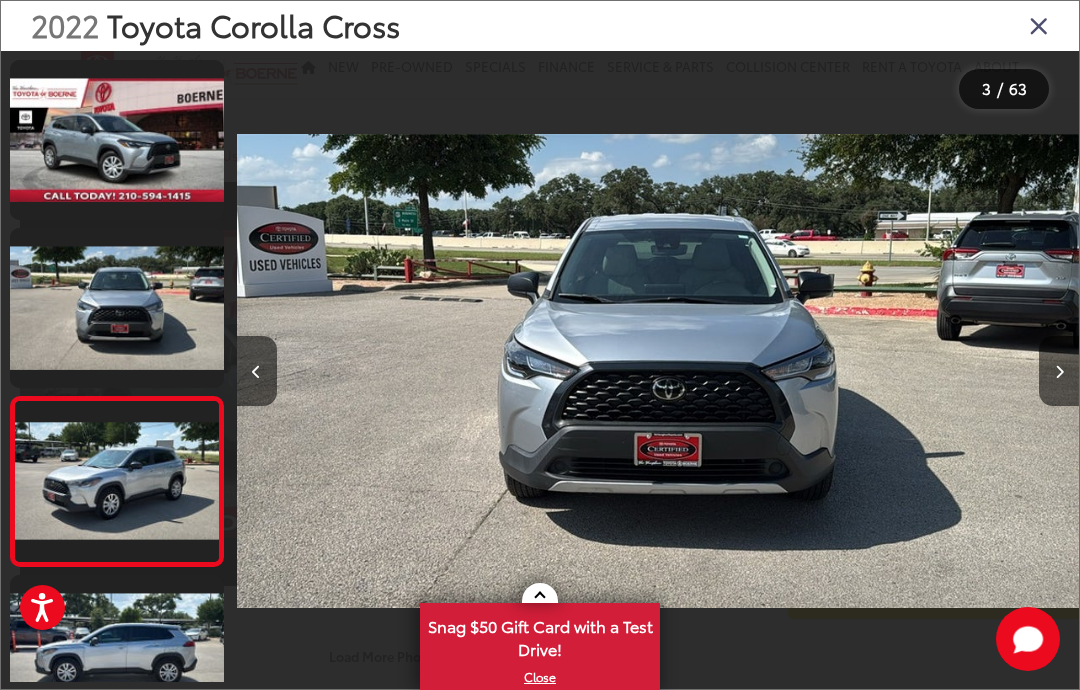 scroll, scrollTop: 153, scrollLeft: 0, axis: vertical 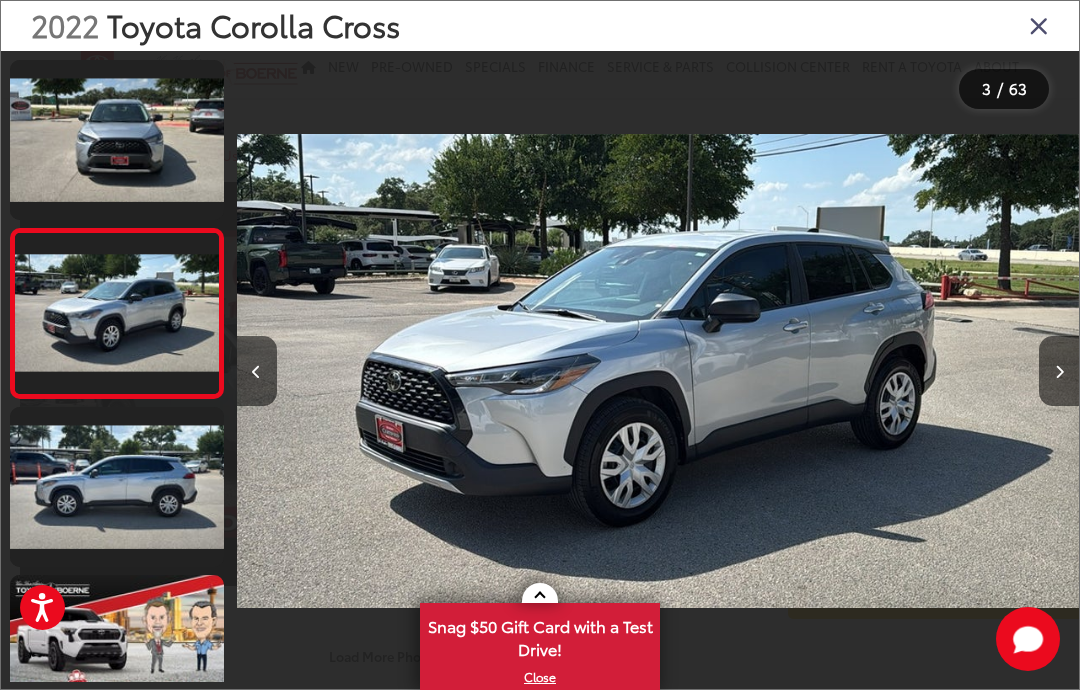 click at bounding box center (1059, 371) 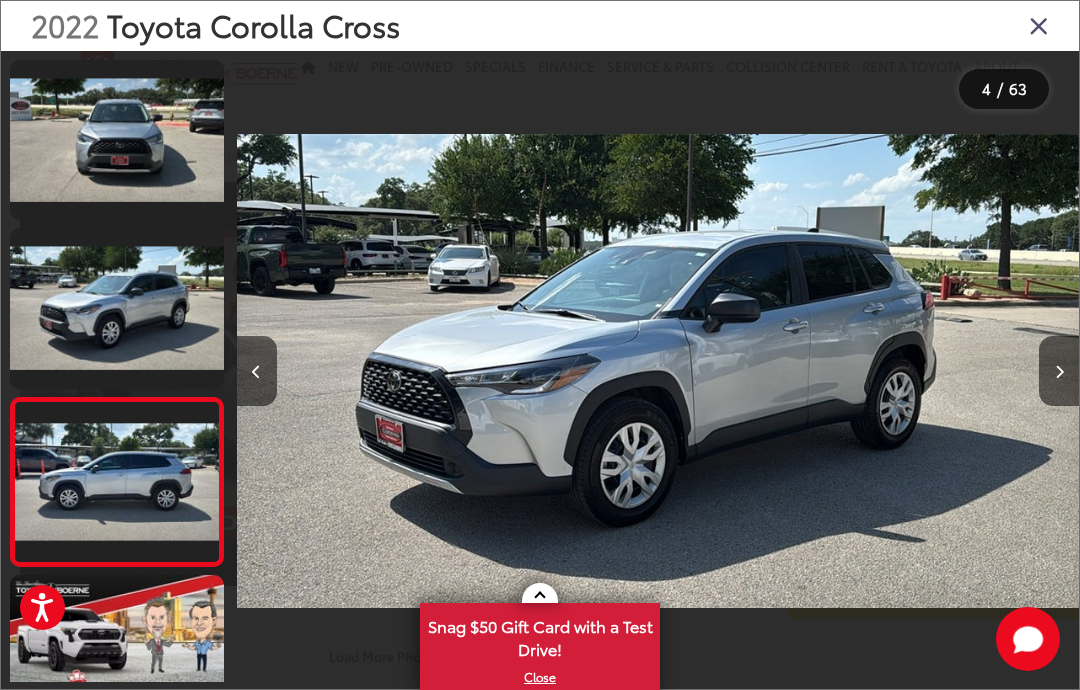 scroll, scrollTop: 322, scrollLeft: 0, axis: vertical 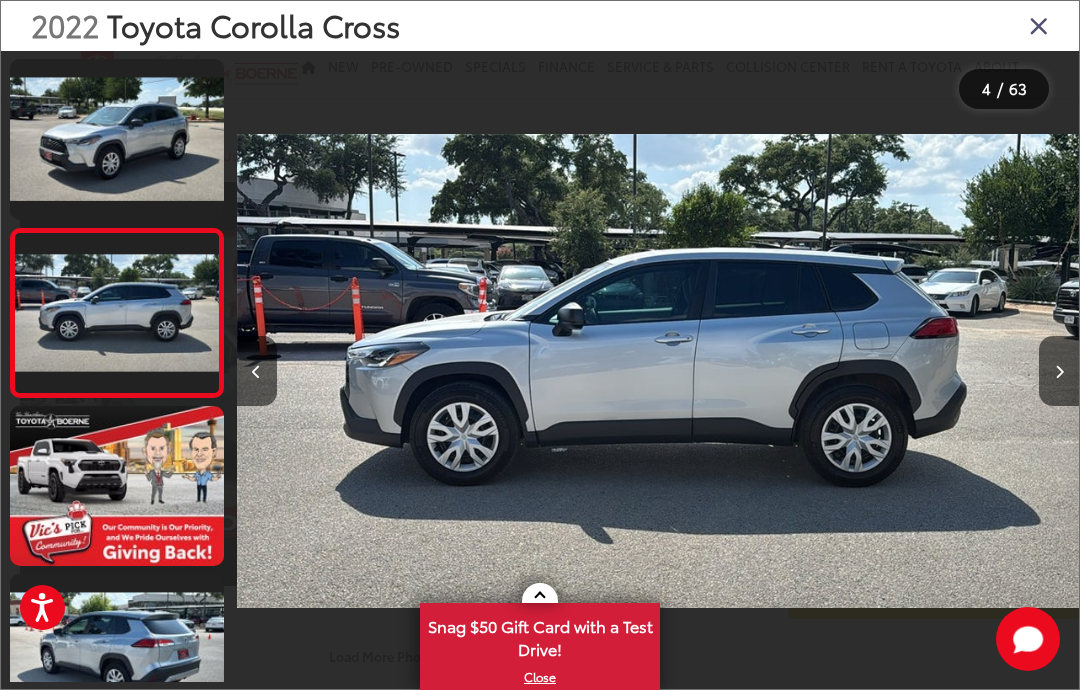 click at bounding box center [1059, 371] 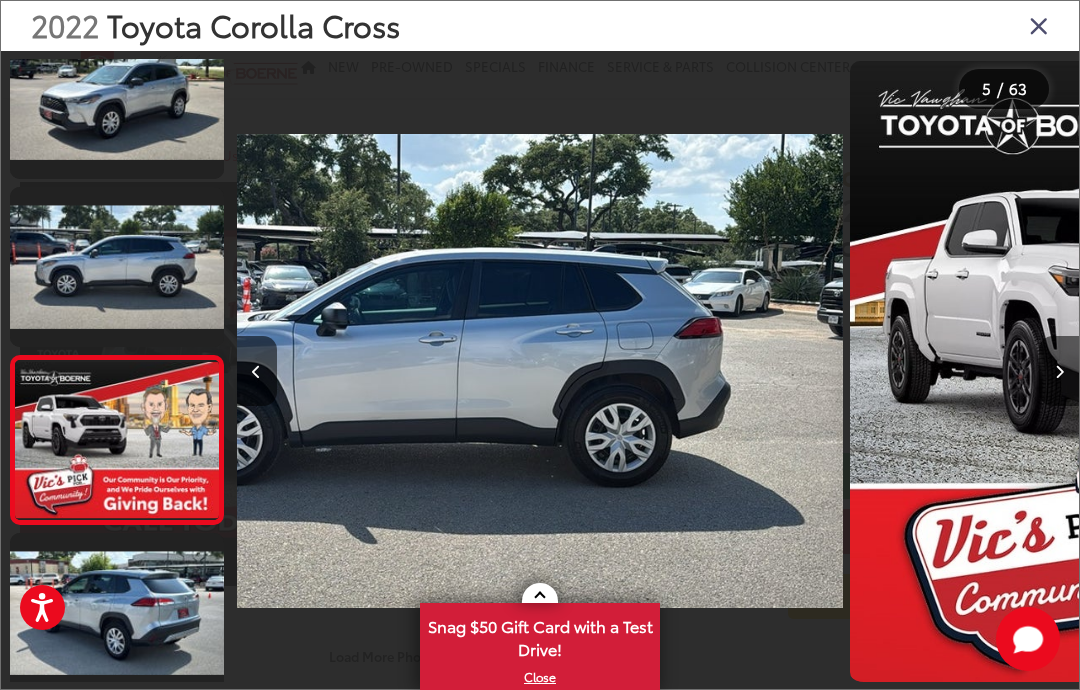 scroll, scrollTop: 0, scrollLeft: 3049, axis: horizontal 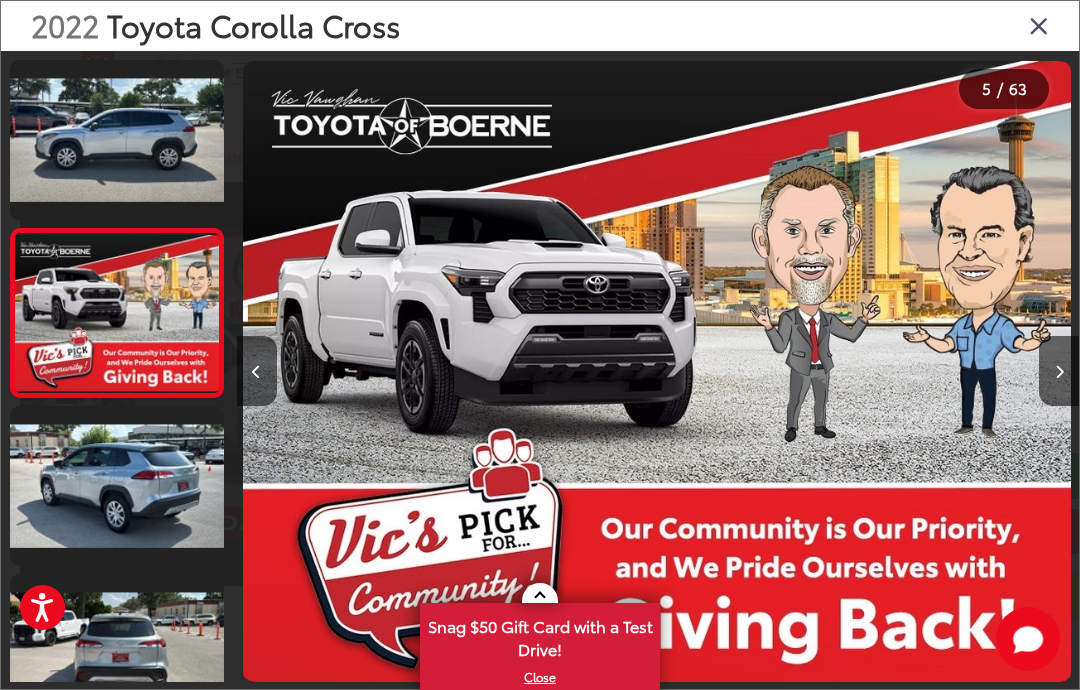 click at bounding box center (1059, 371) 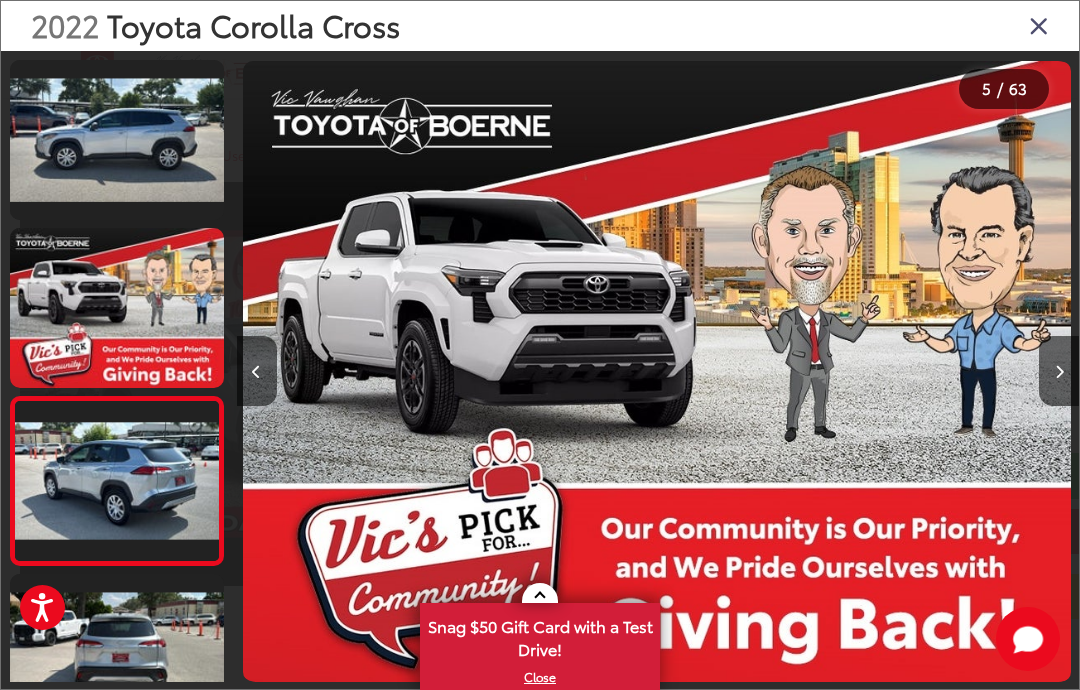 scroll, scrollTop: 0, scrollLeft: 4139, axis: horizontal 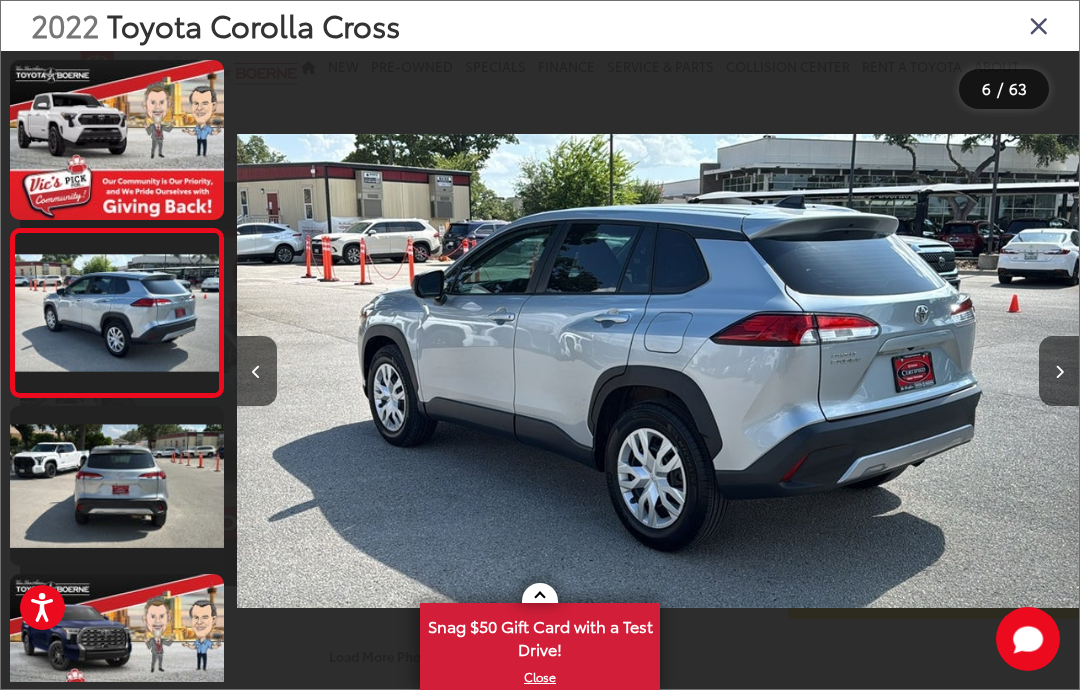 click at bounding box center (1059, 371) 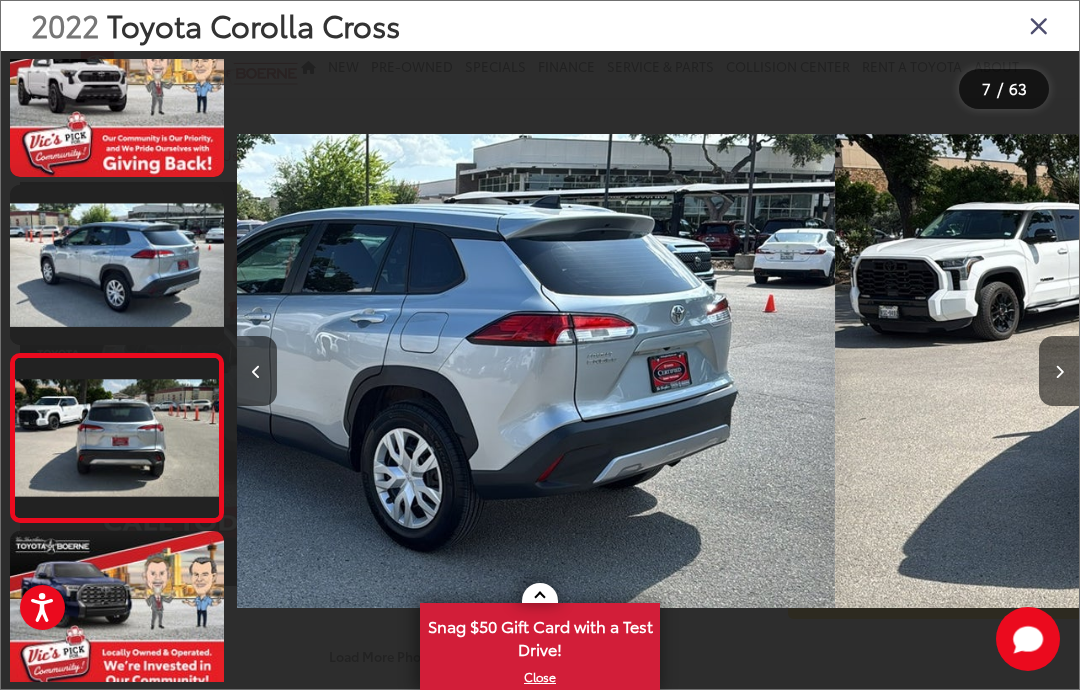 scroll, scrollTop: 0, scrollLeft: 4812, axis: horizontal 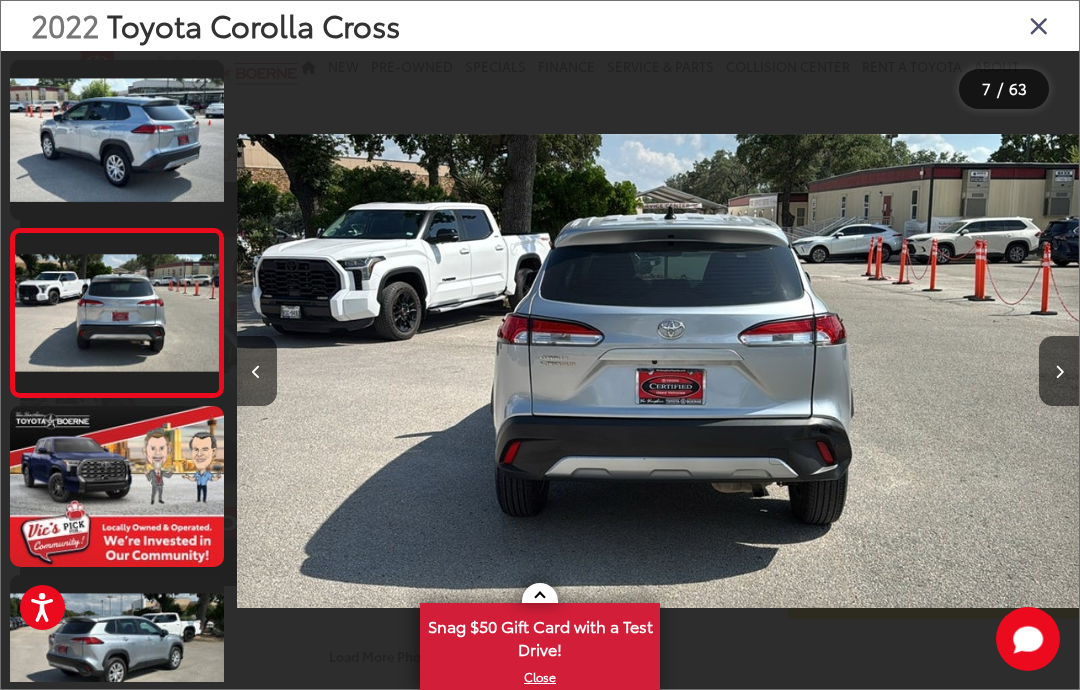 click at bounding box center [1059, 371] 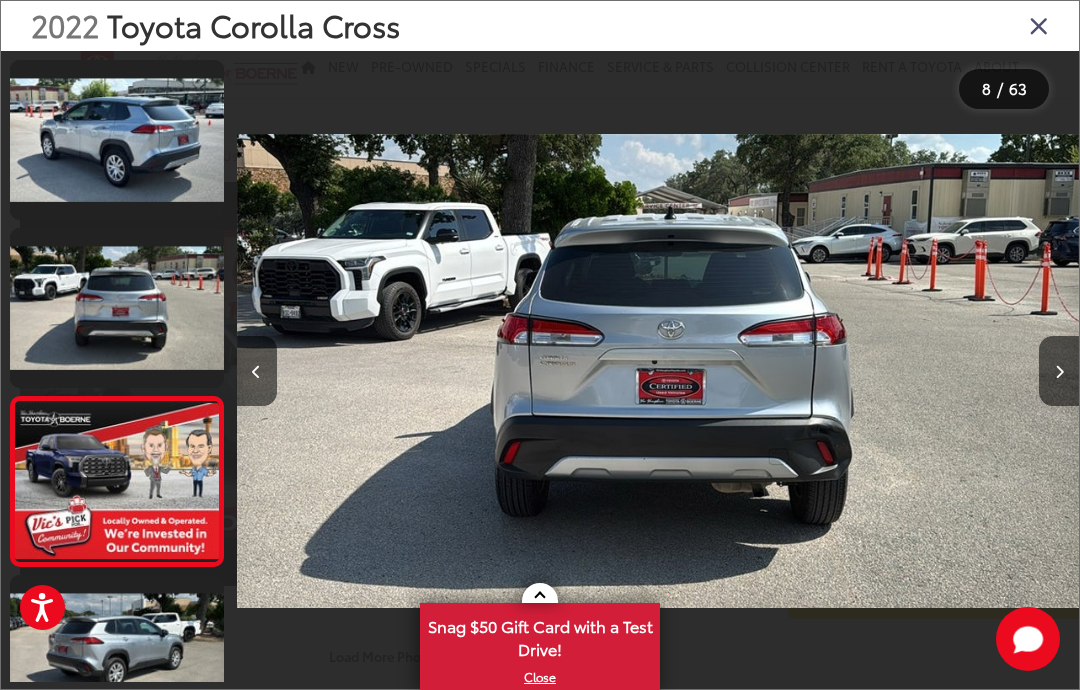 scroll, scrollTop: 0, scrollLeft: 5835, axis: horizontal 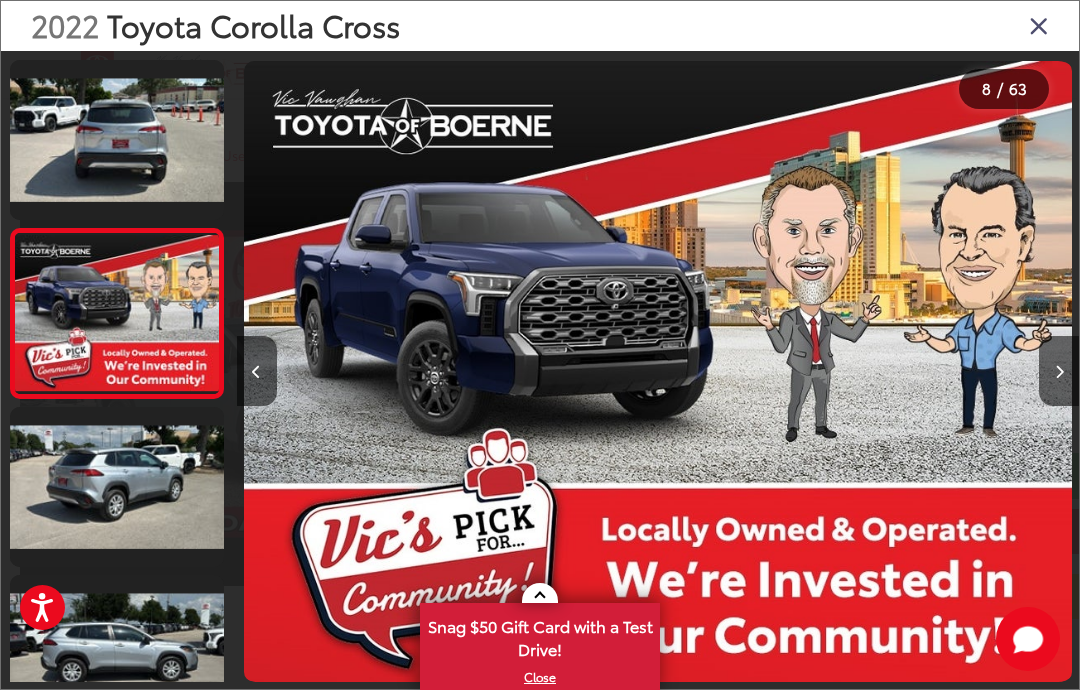 click at bounding box center [1059, 371] 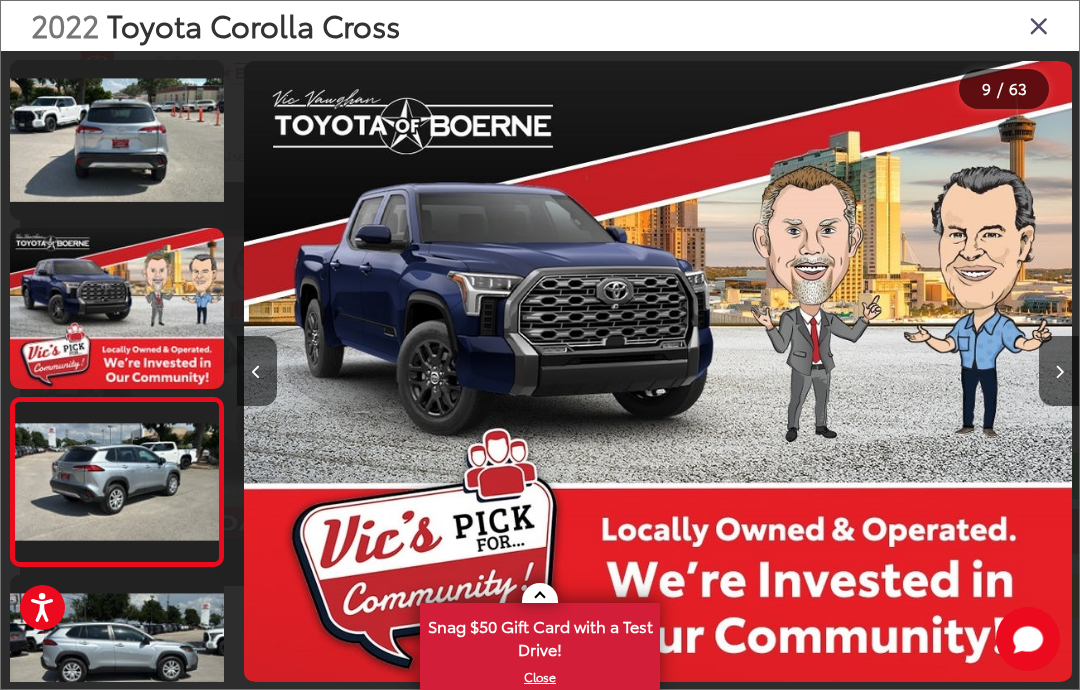 scroll, scrollTop: 0, scrollLeft: 6675, axis: horizontal 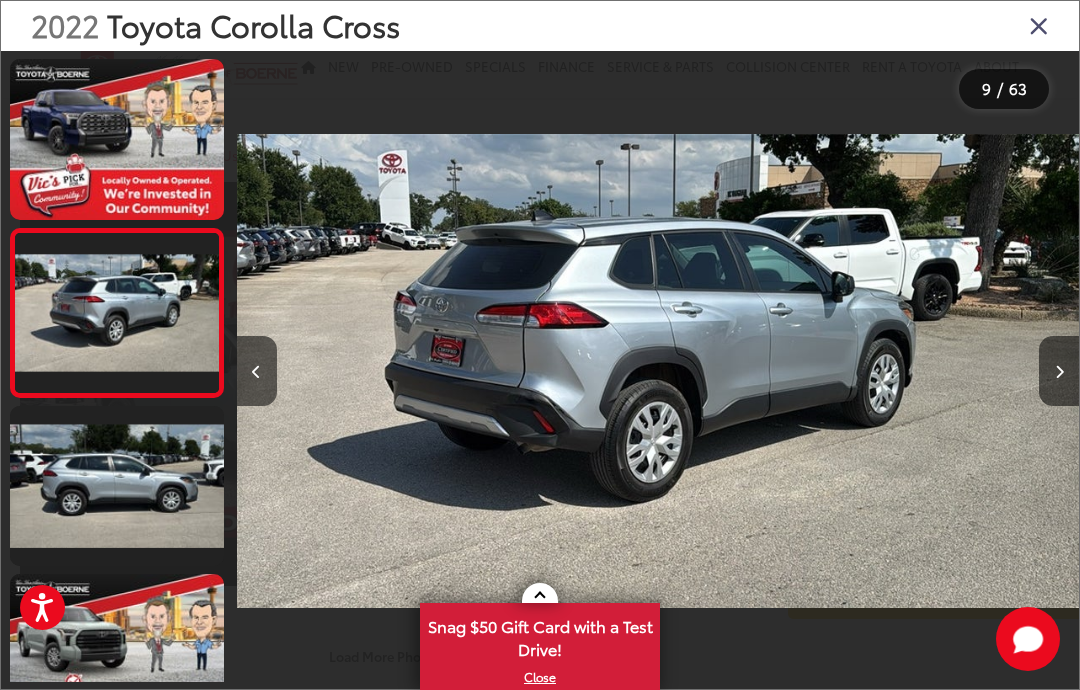 click at bounding box center (1059, 371) 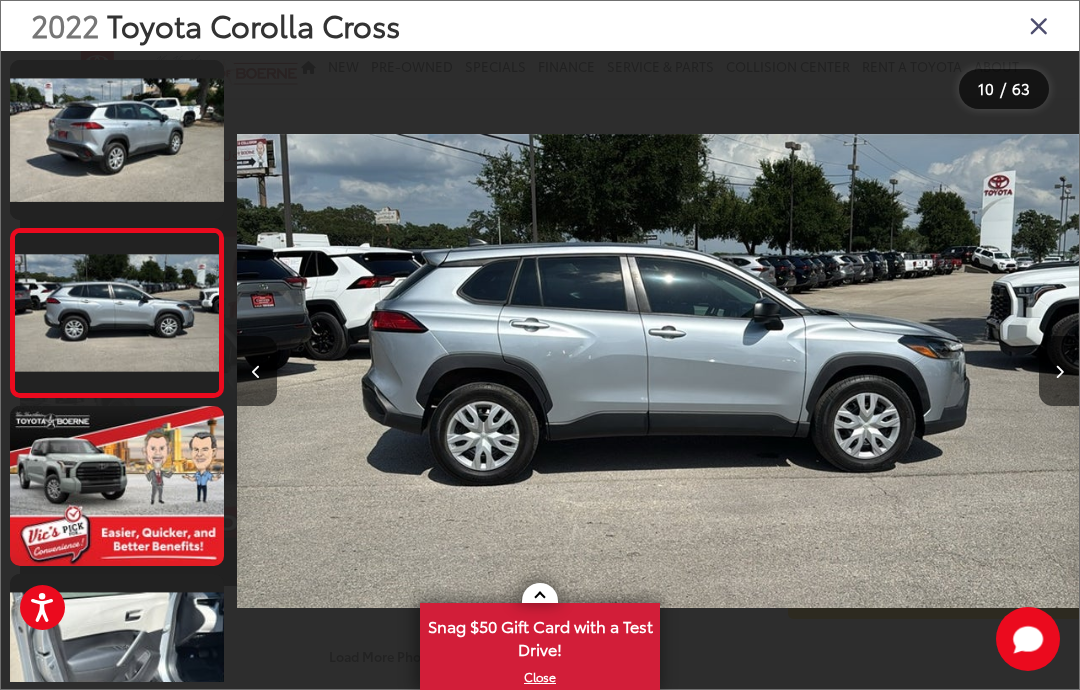 click at bounding box center [1059, 371] 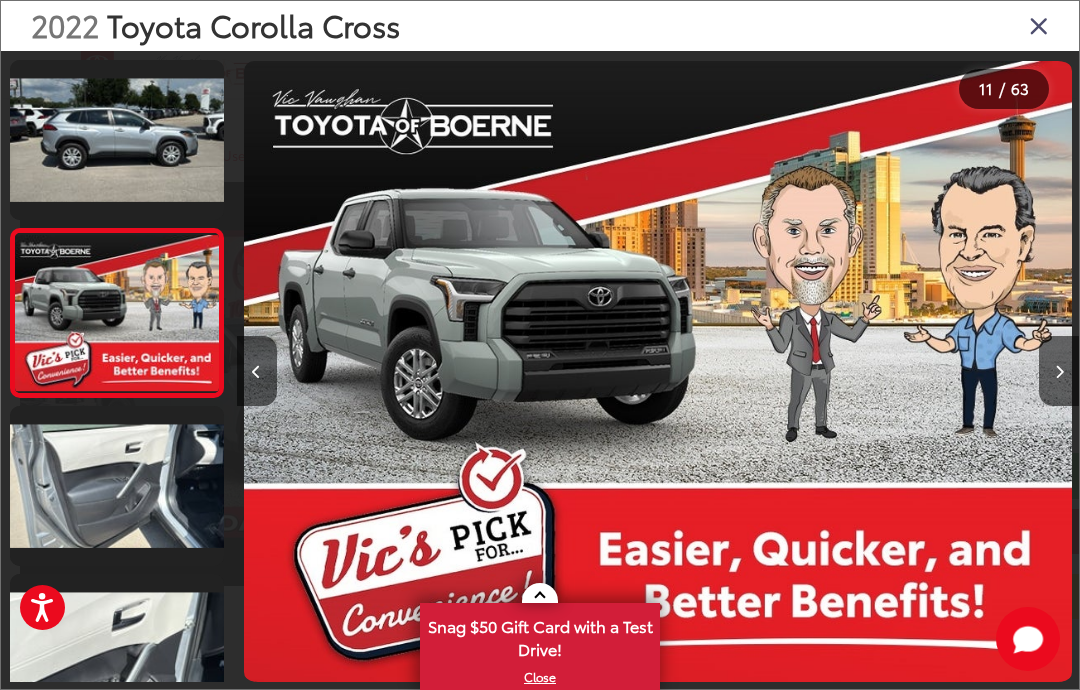 click at bounding box center [1059, 371] 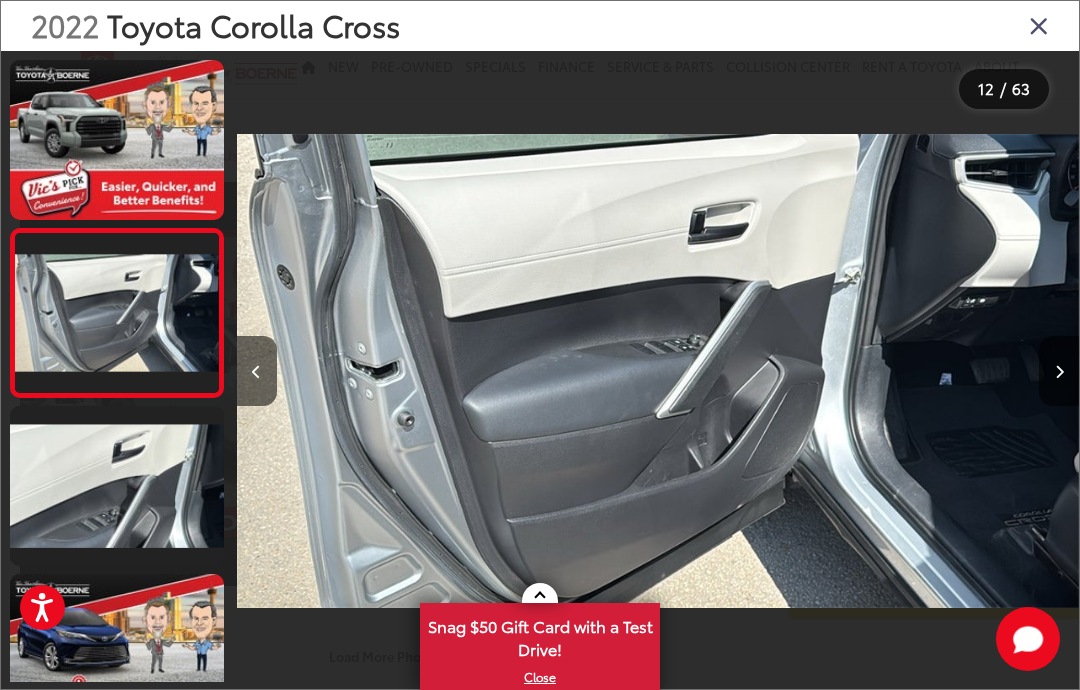 click at bounding box center (1059, 371) 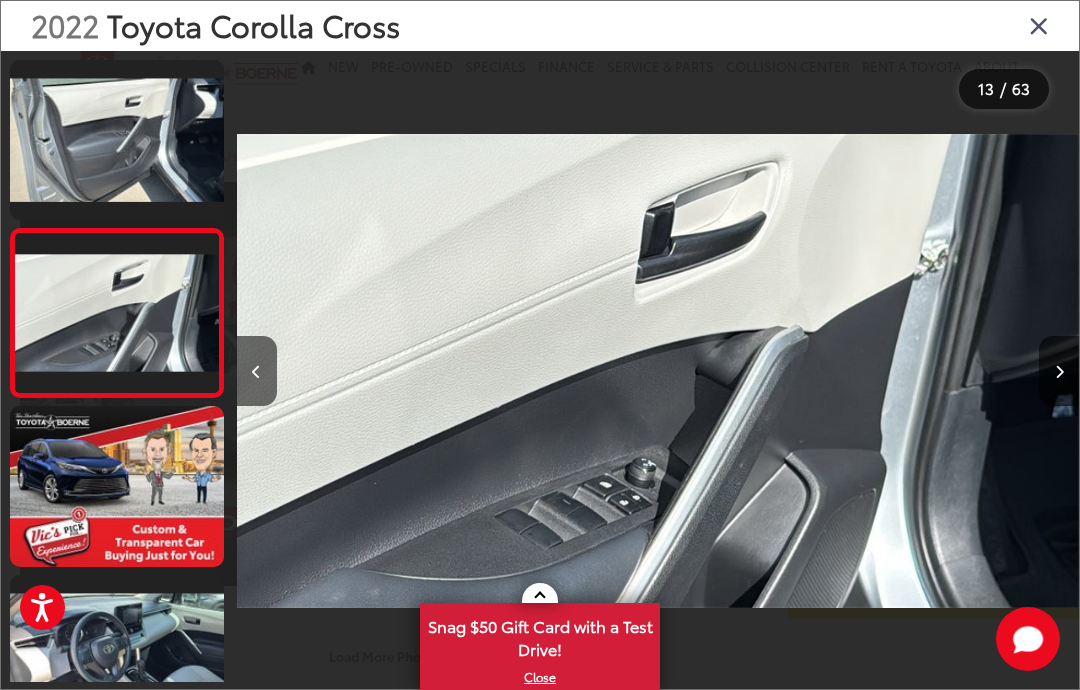 click at bounding box center (1059, 371) 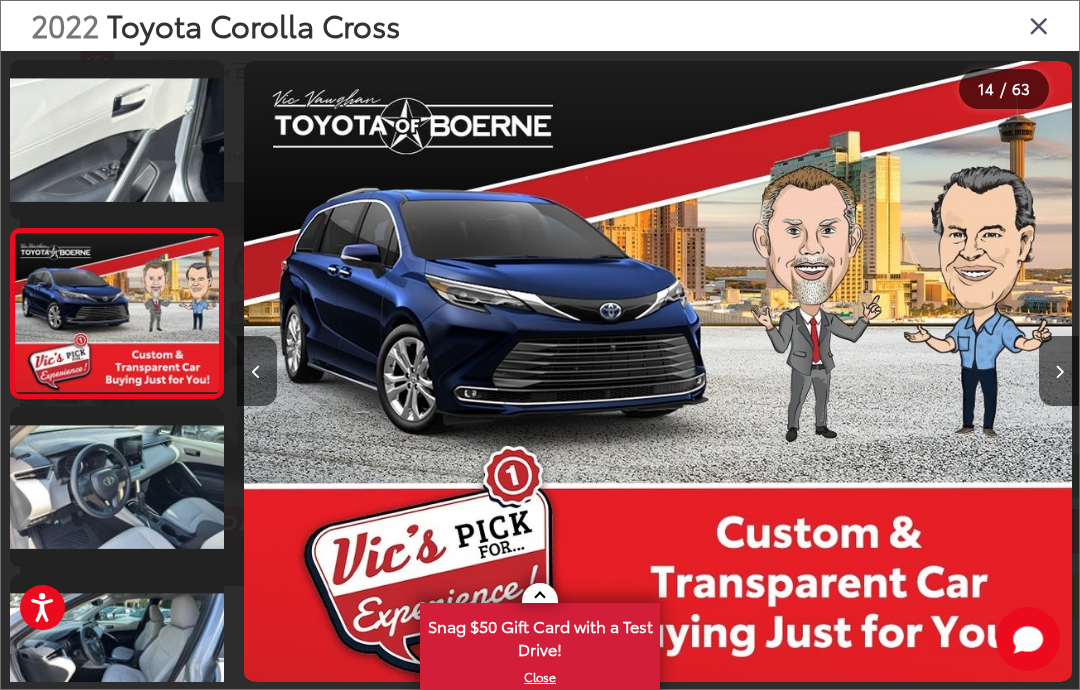 click at bounding box center [1059, 371] 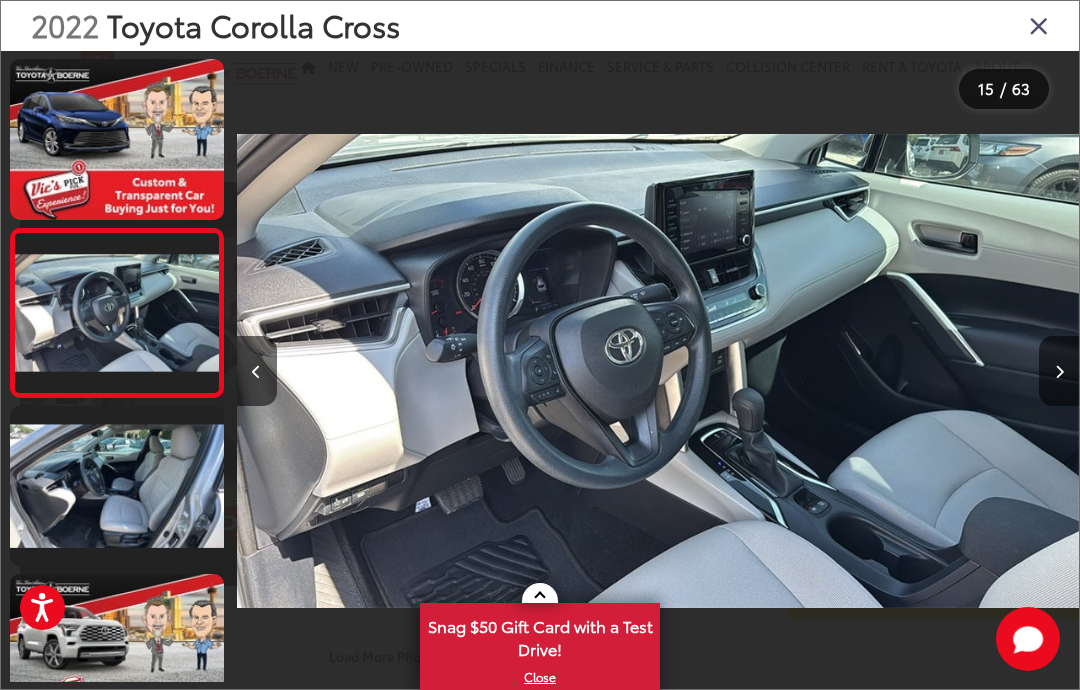 click at bounding box center [1059, 371] 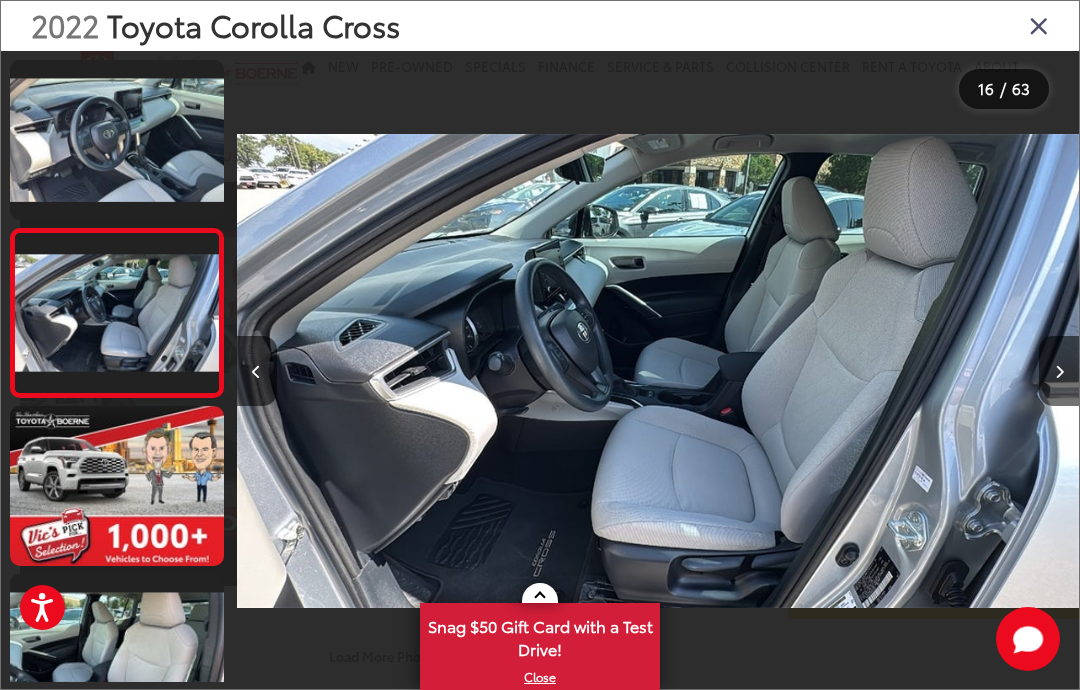 click at bounding box center [1059, 371] 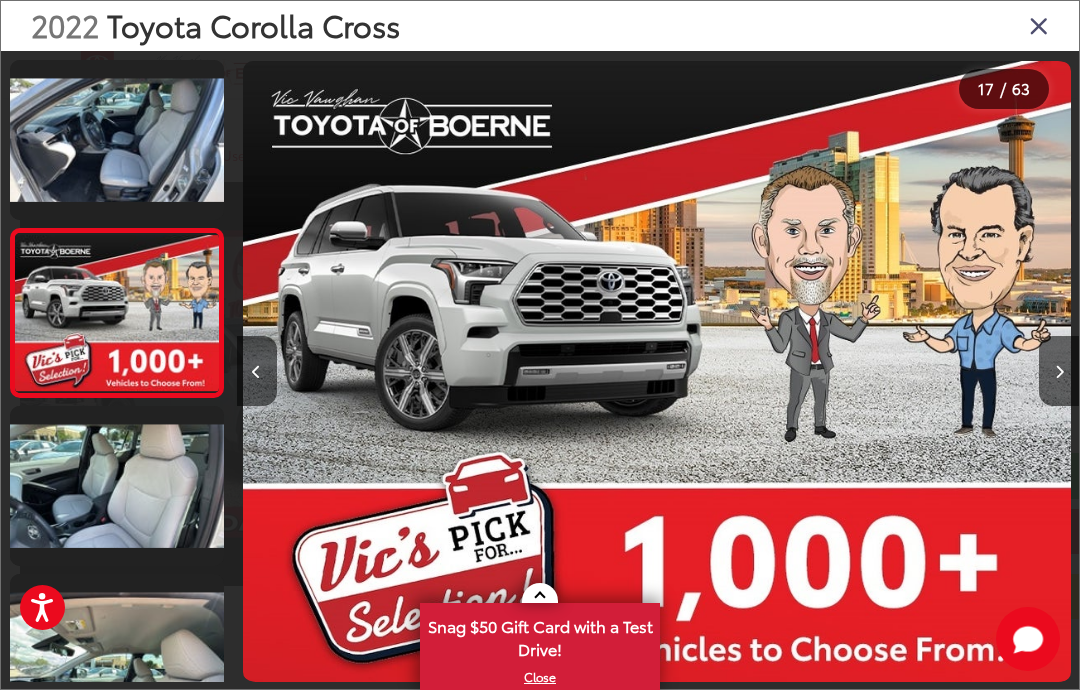 click at bounding box center [1059, 371] 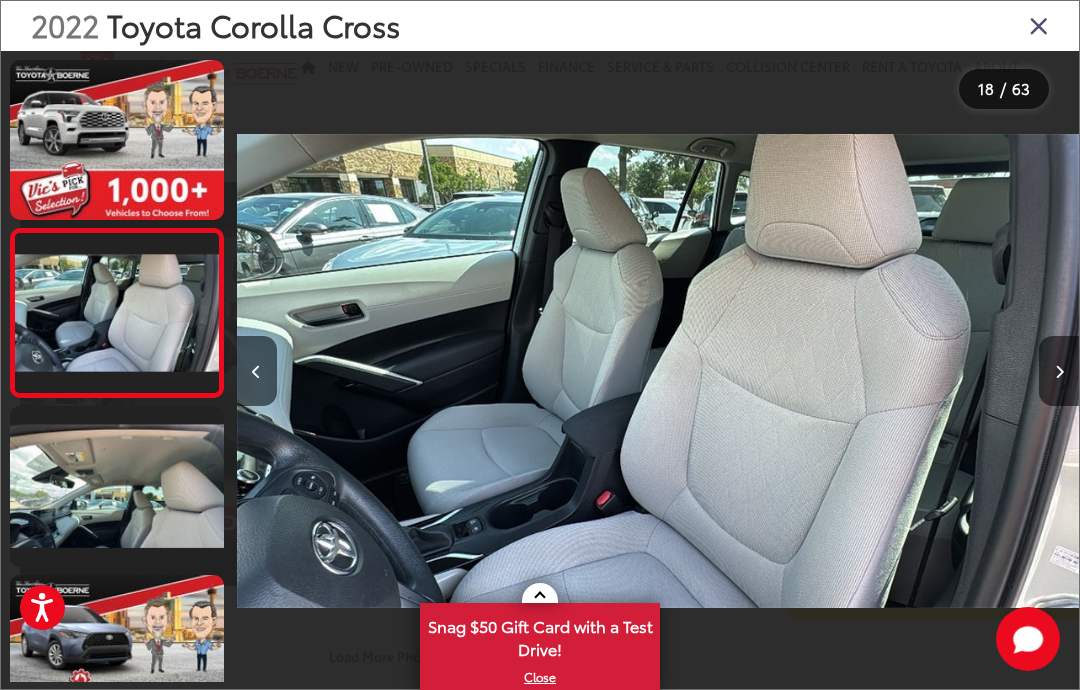 click at bounding box center [1059, 371] 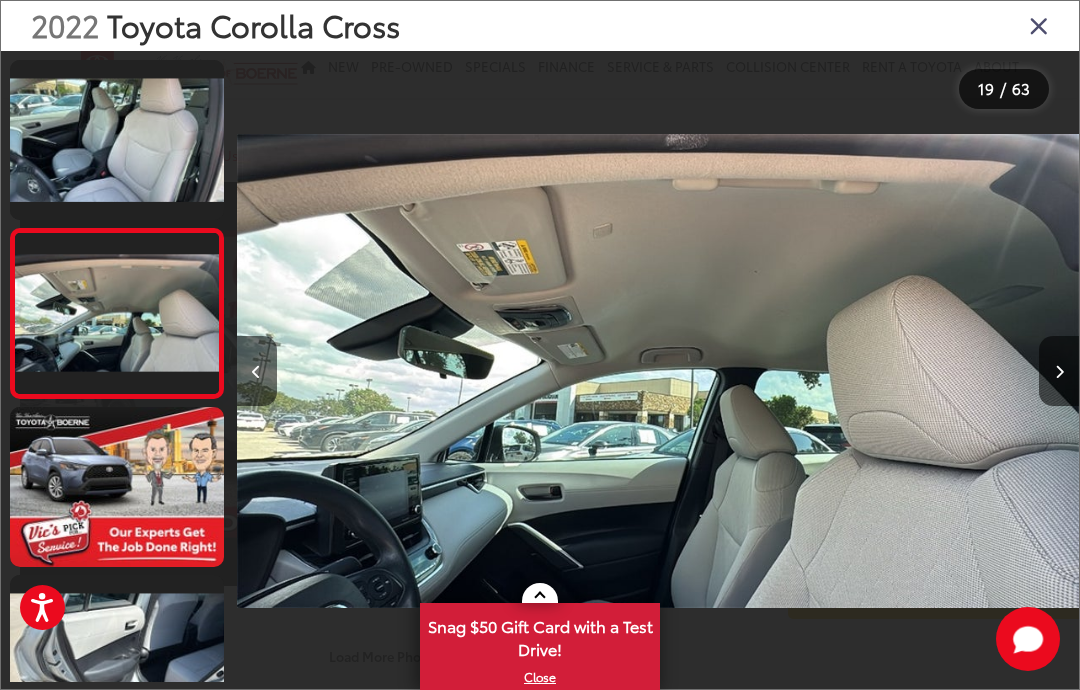 click at bounding box center (1059, 371) 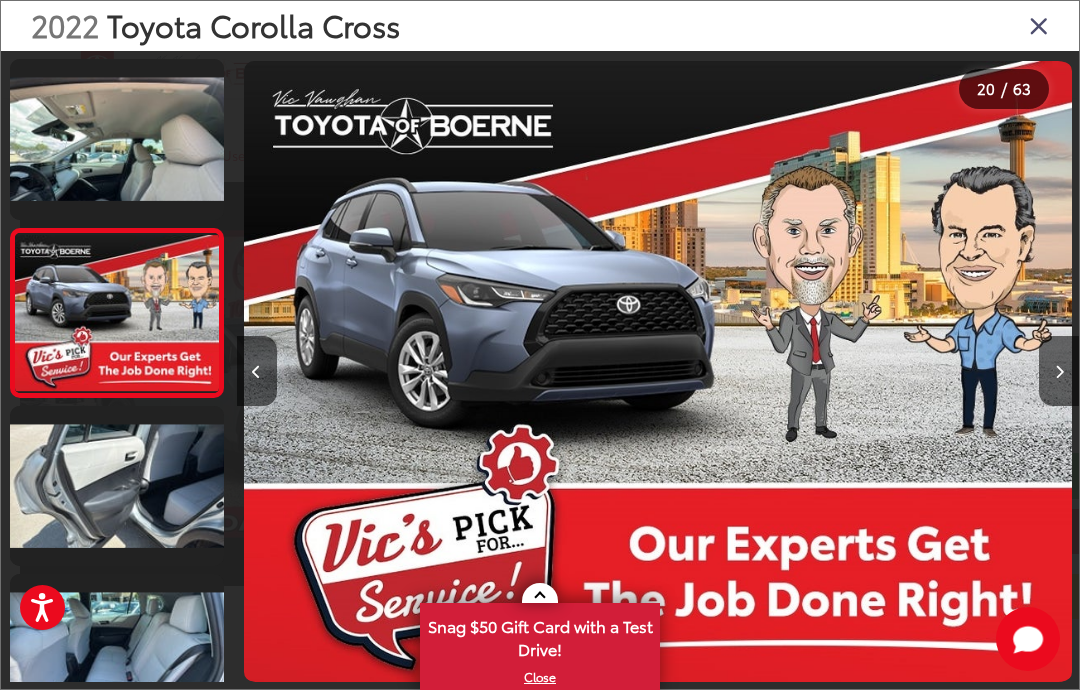 click at bounding box center (1059, 371) 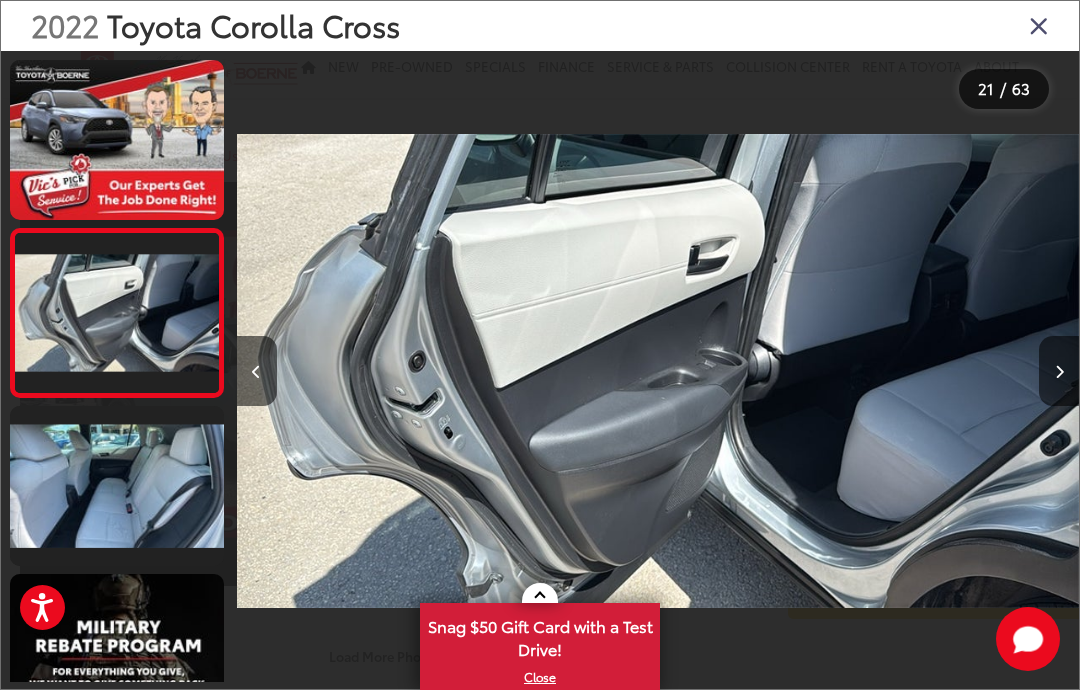 click at bounding box center [1059, 371] 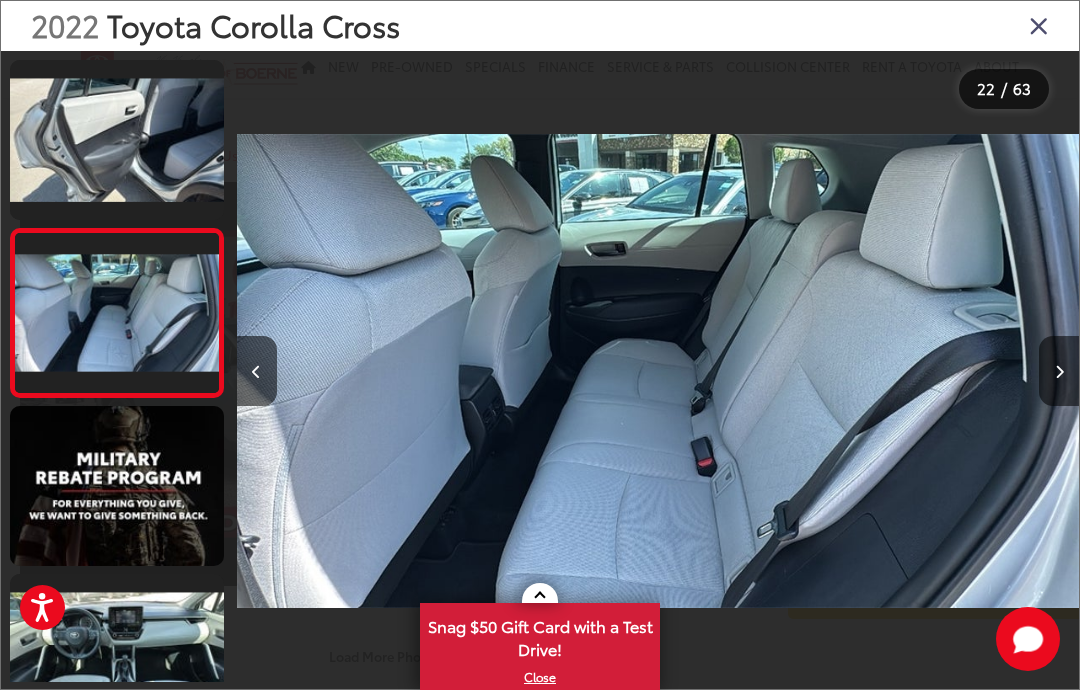 click at bounding box center [1059, 372] 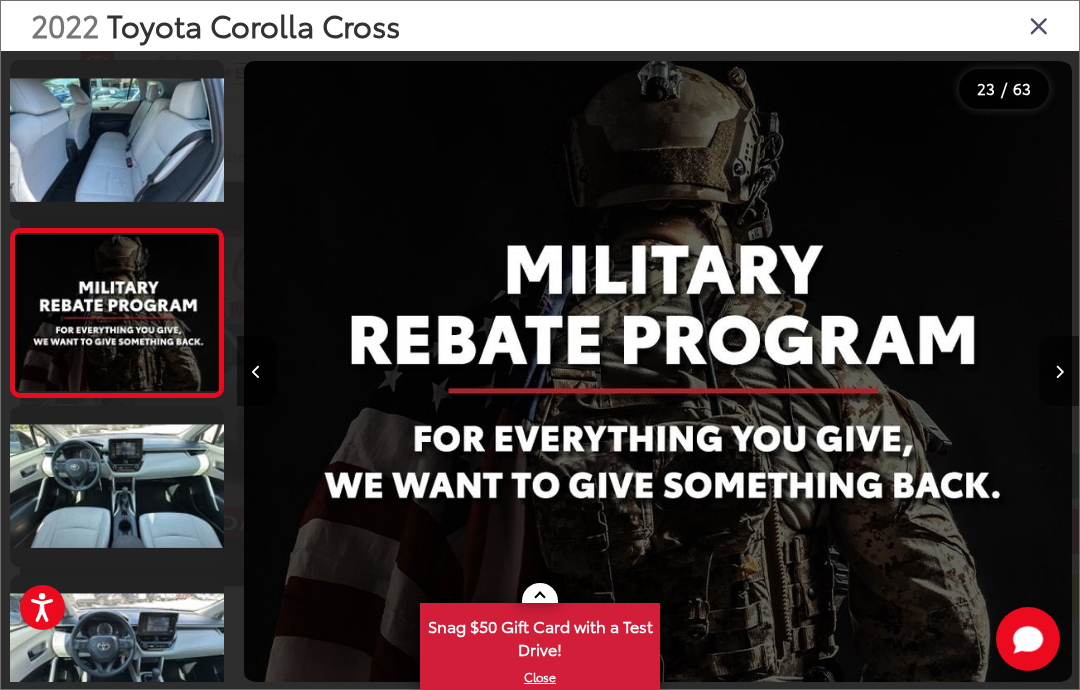 click at bounding box center (1059, 371) 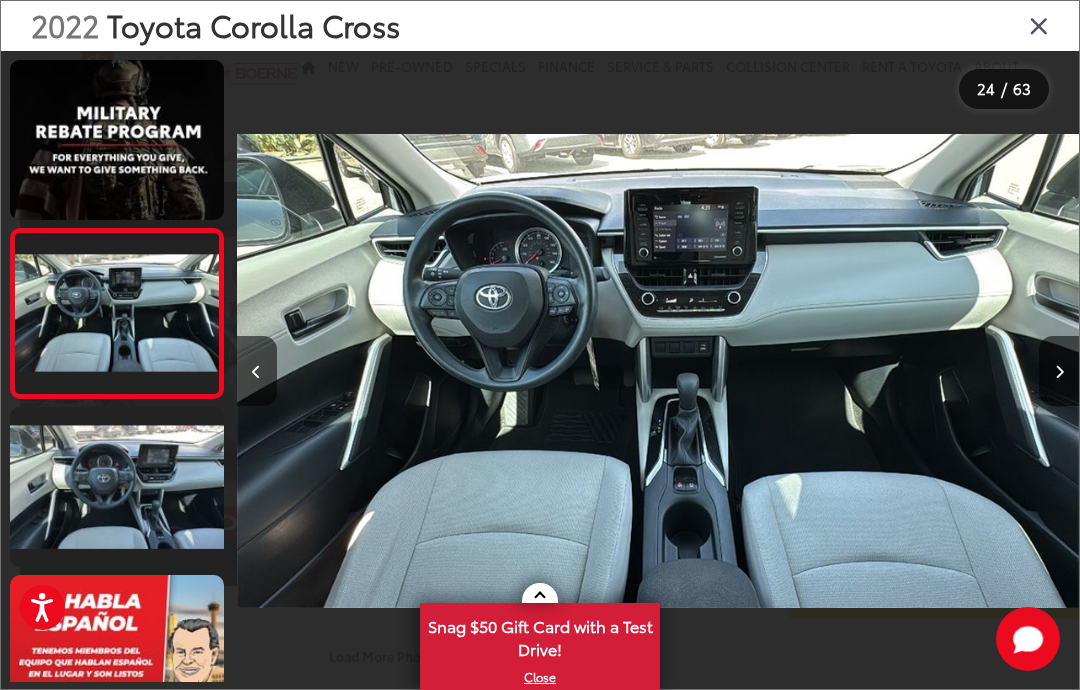 click at bounding box center [1059, 371] 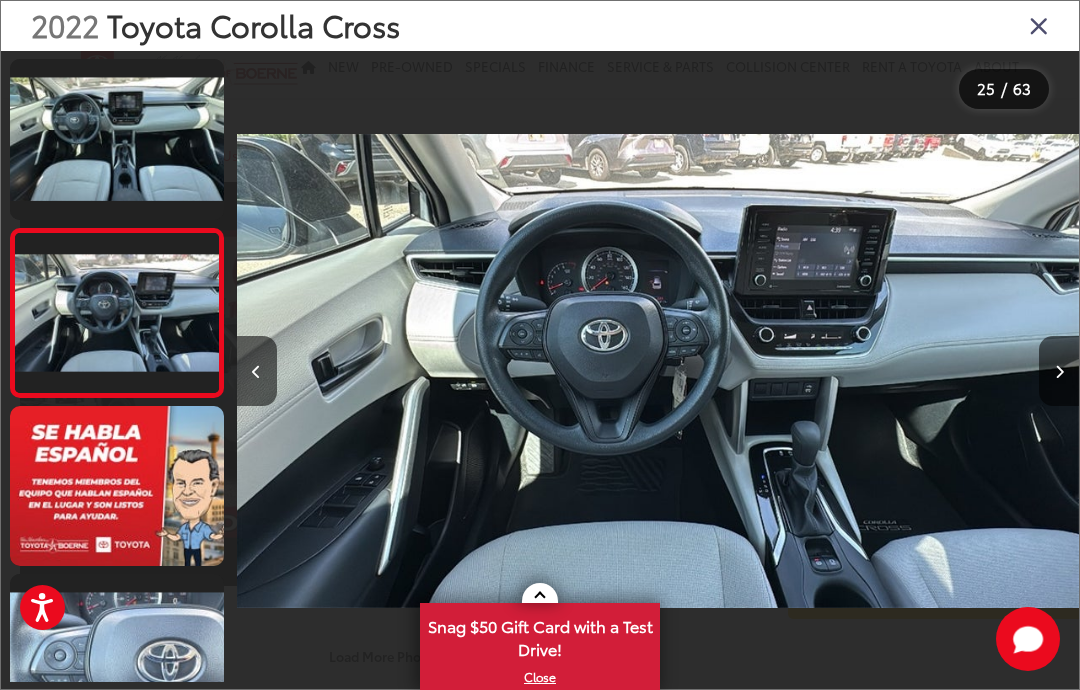 click at bounding box center [1059, 371] 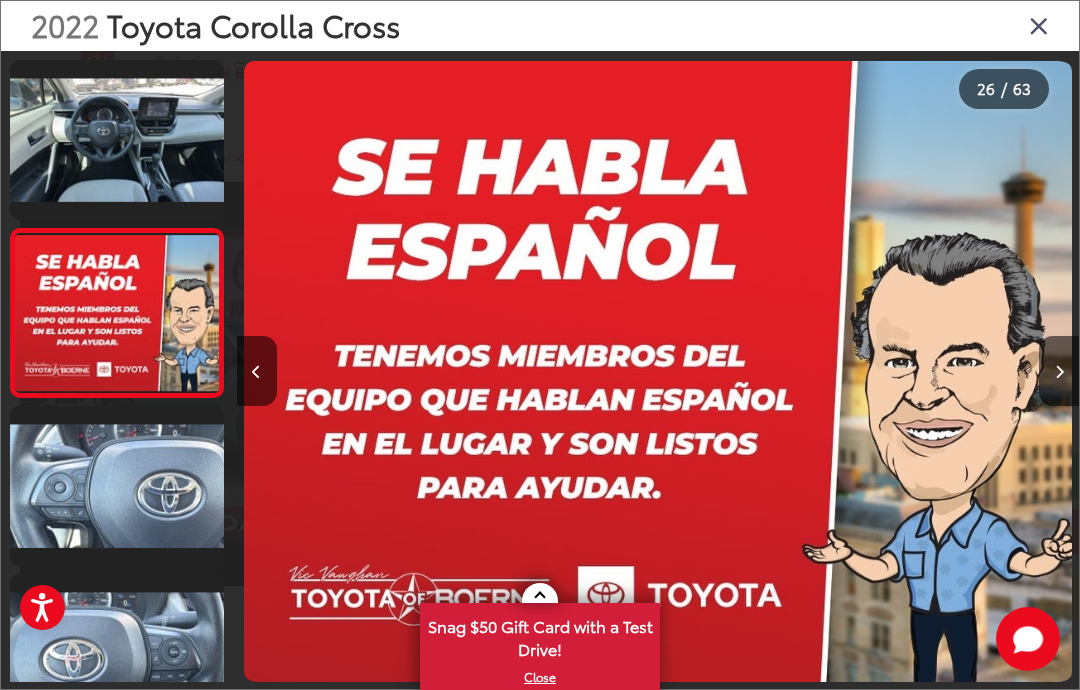 click at bounding box center [1059, 371] 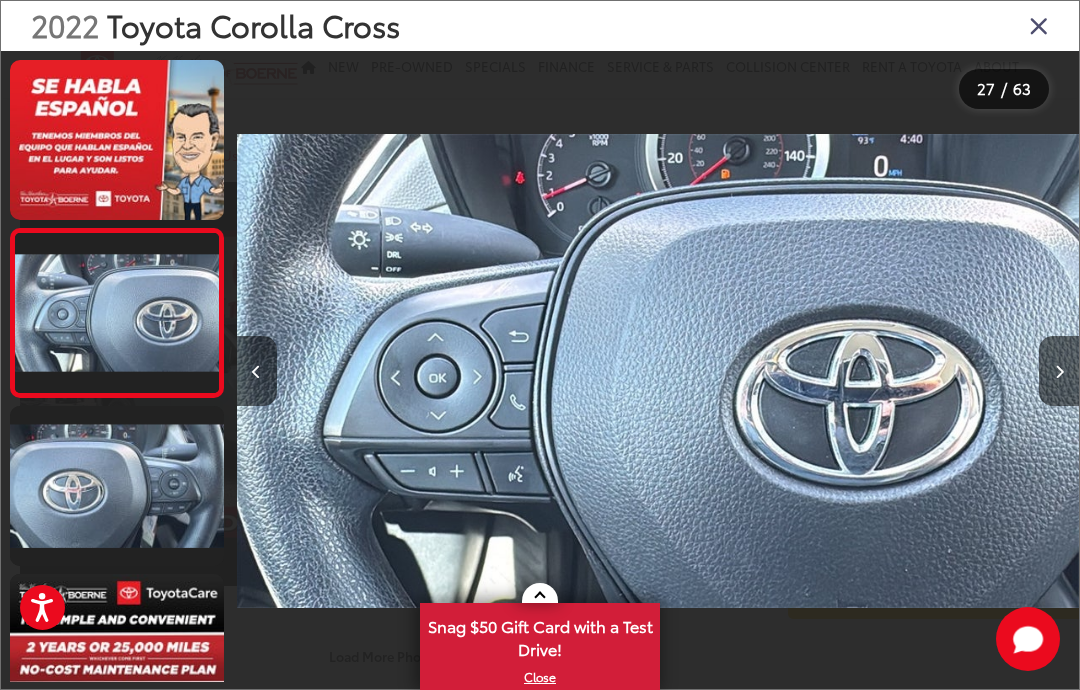 click at bounding box center (1059, 371) 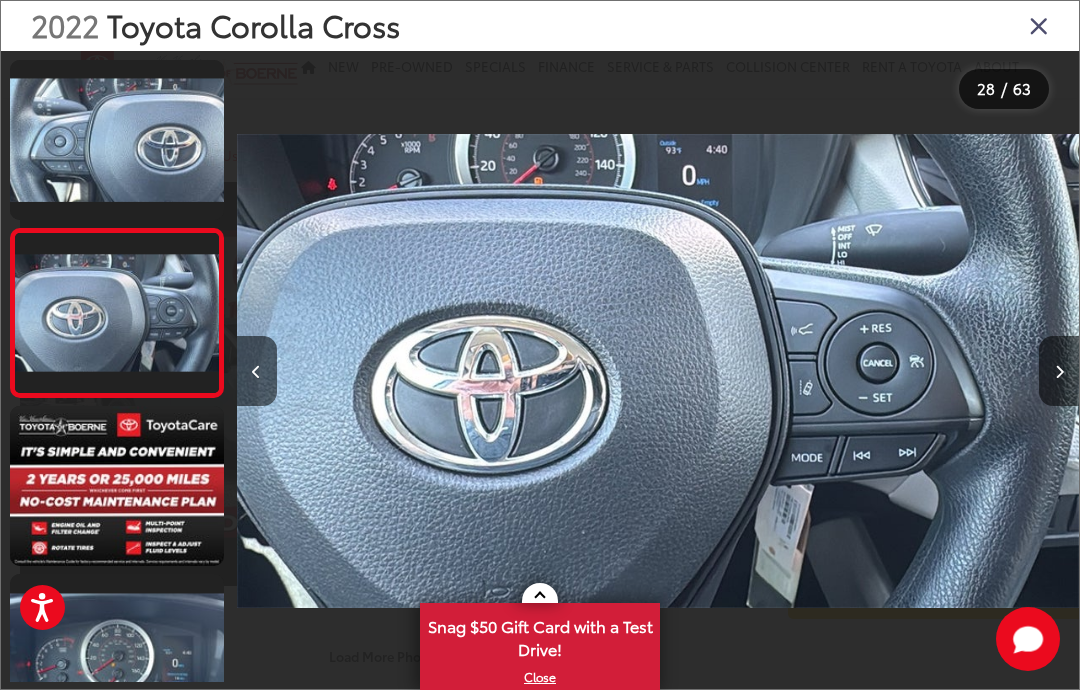 click at bounding box center [1059, 371] 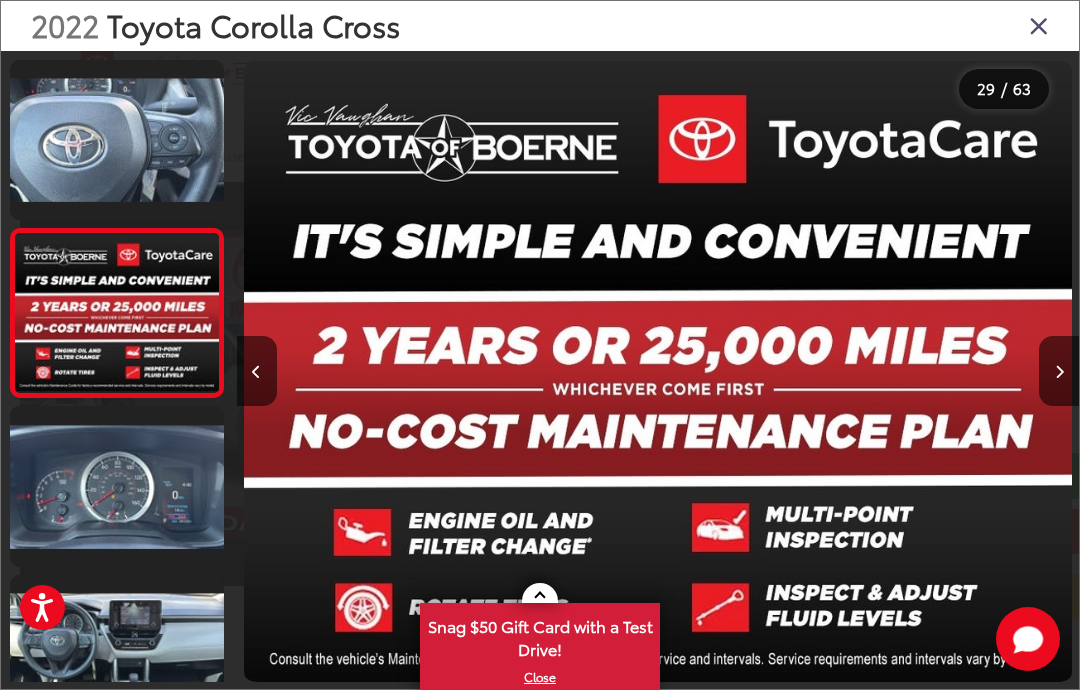 click at bounding box center [1059, 371] 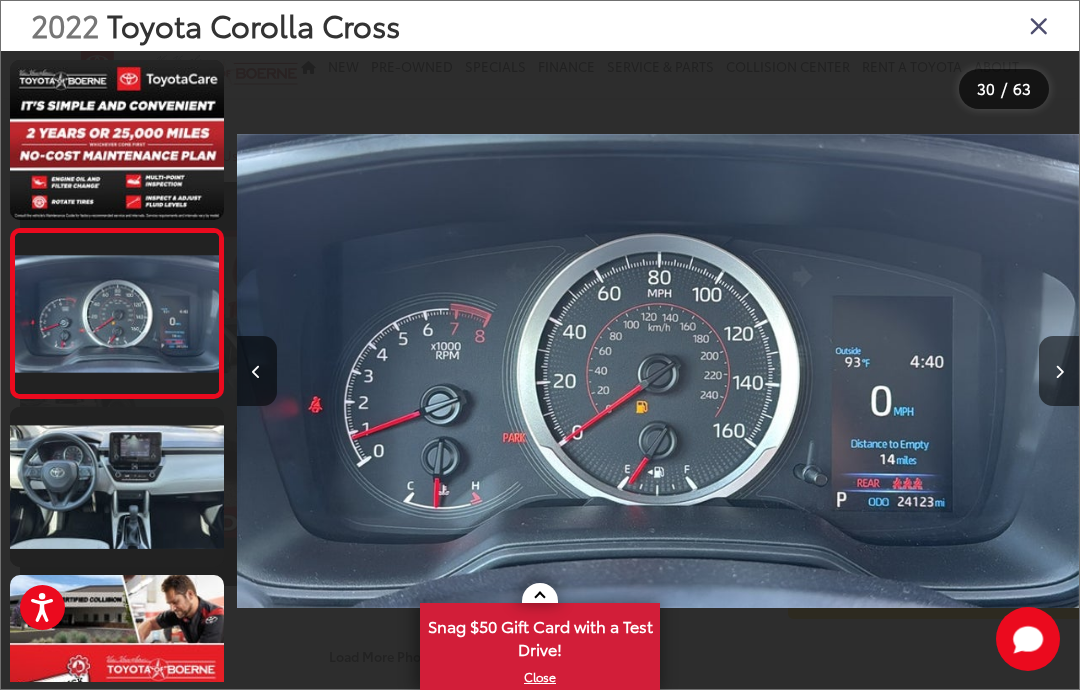 click at bounding box center (1059, 371) 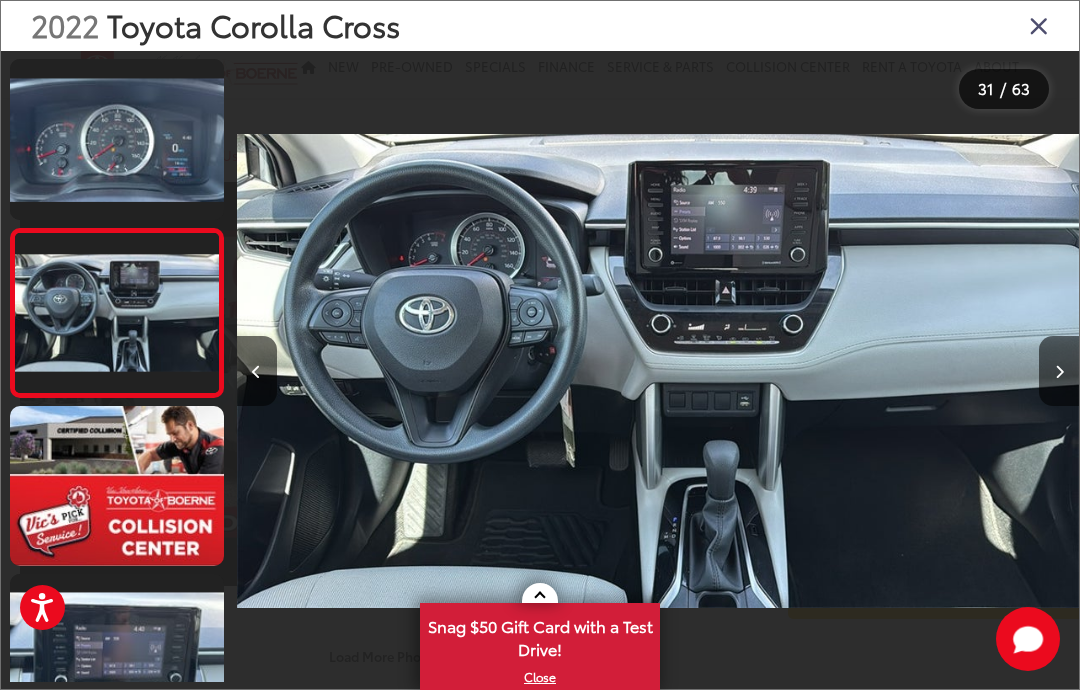 click at bounding box center (1059, 371) 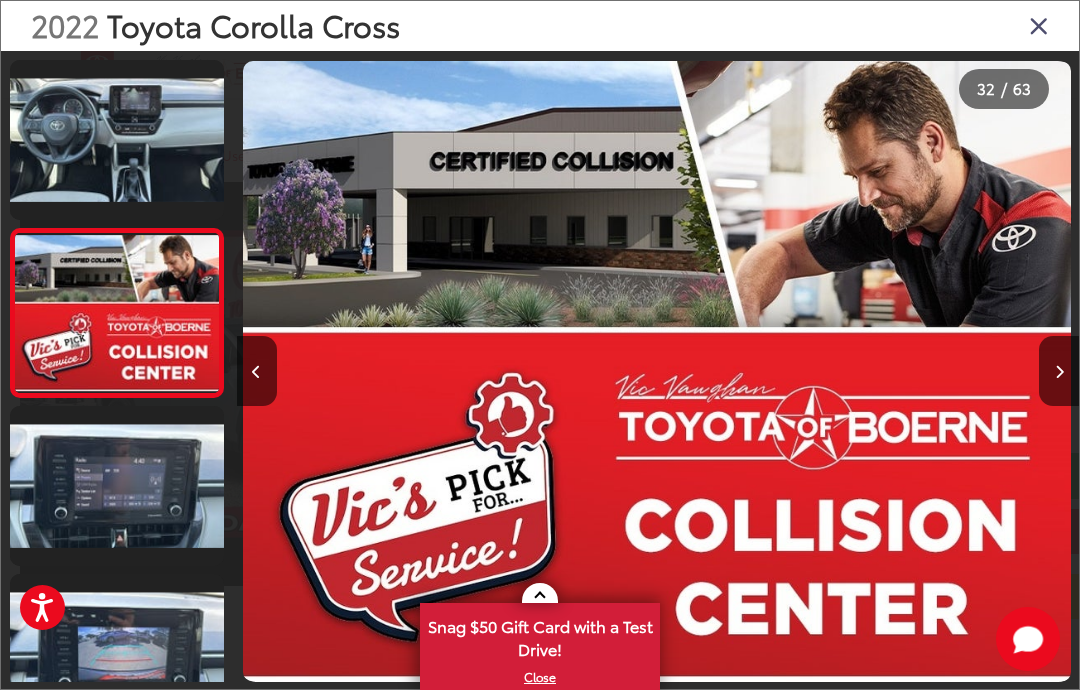 click at bounding box center [1059, 371] 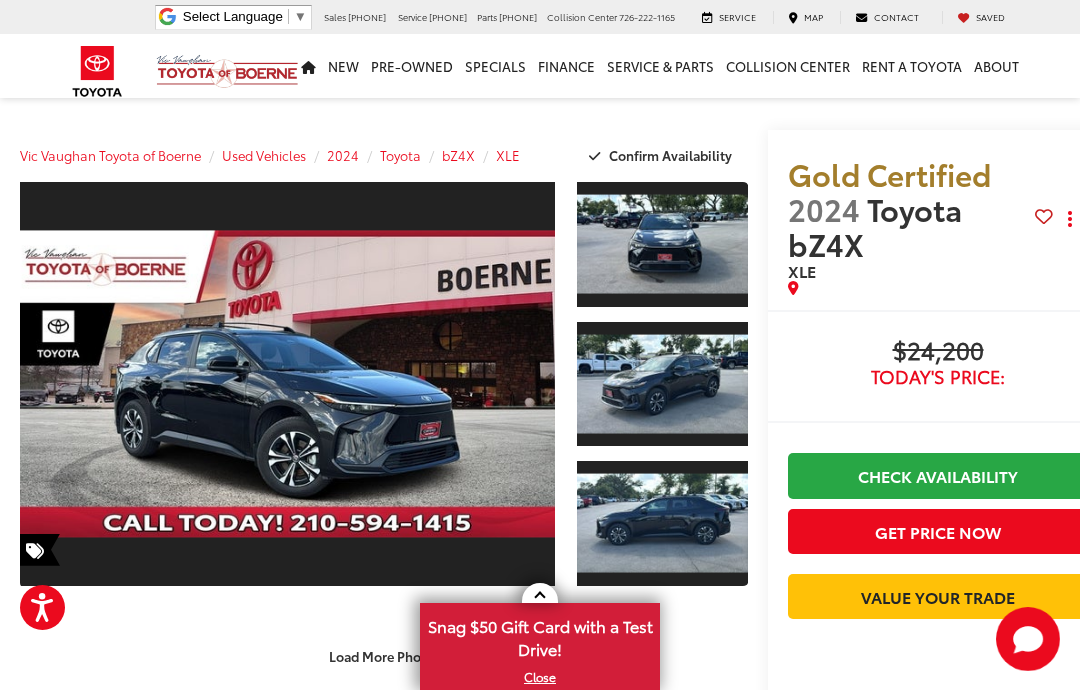scroll, scrollTop: 329, scrollLeft: 0, axis: vertical 